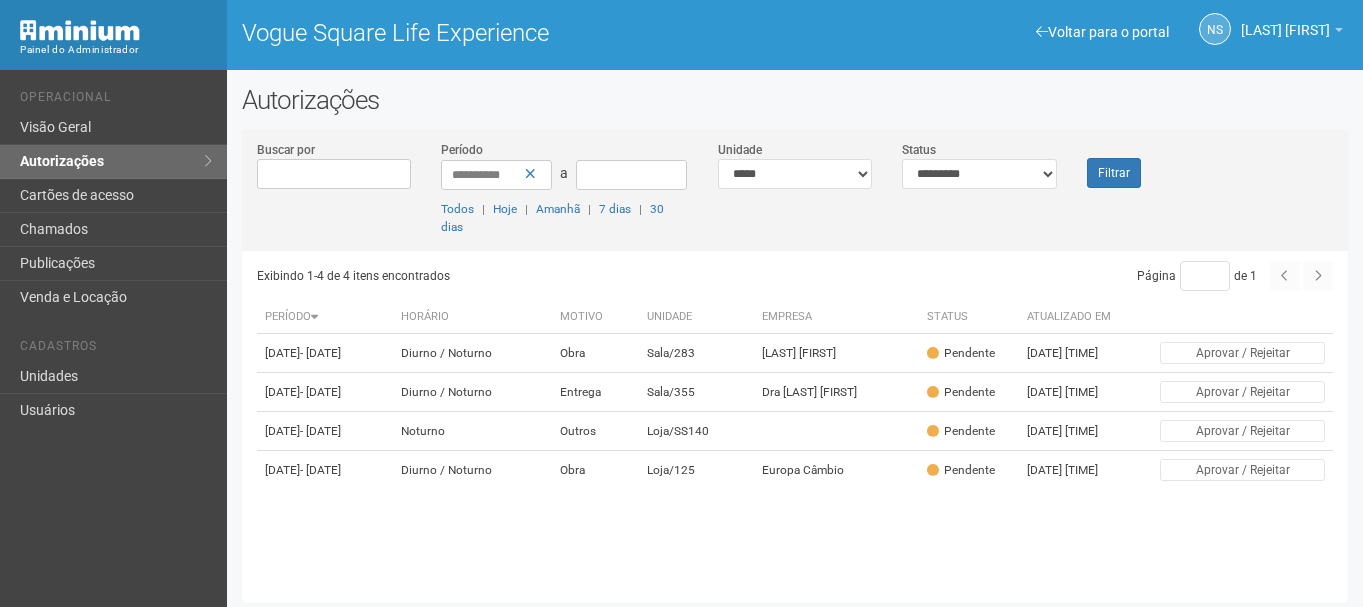 scroll, scrollTop: 5, scrollLeft: 0, axis: vertical 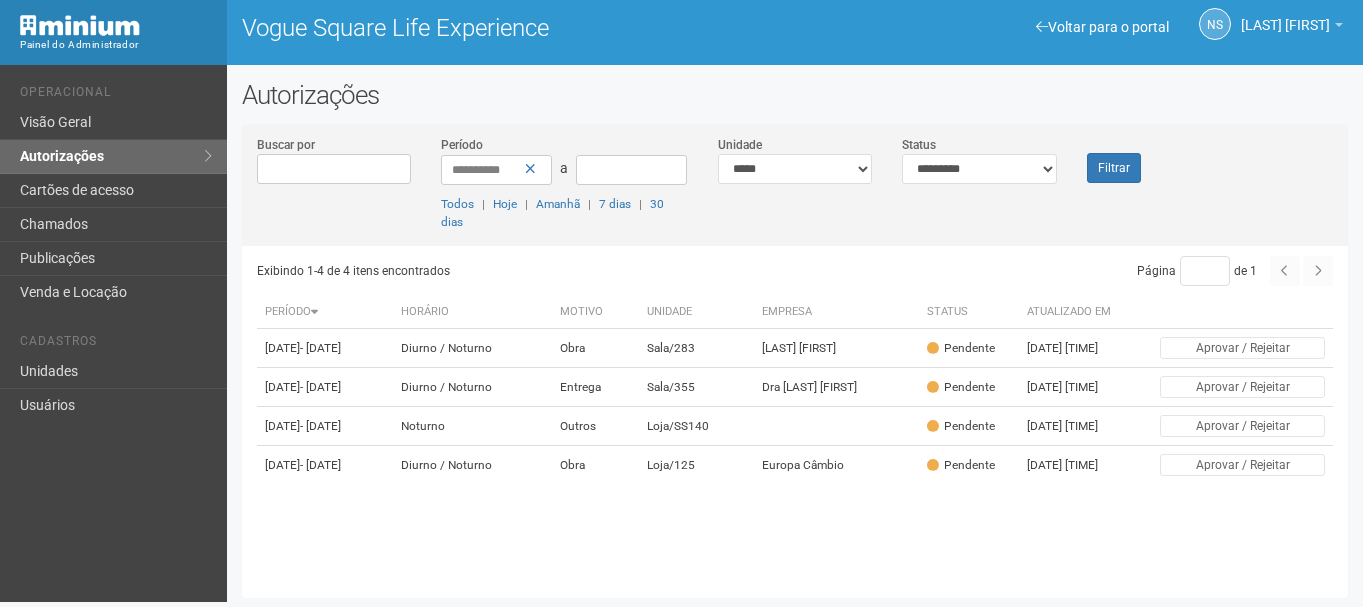 click on "**********" at bounding box center [795, 190] 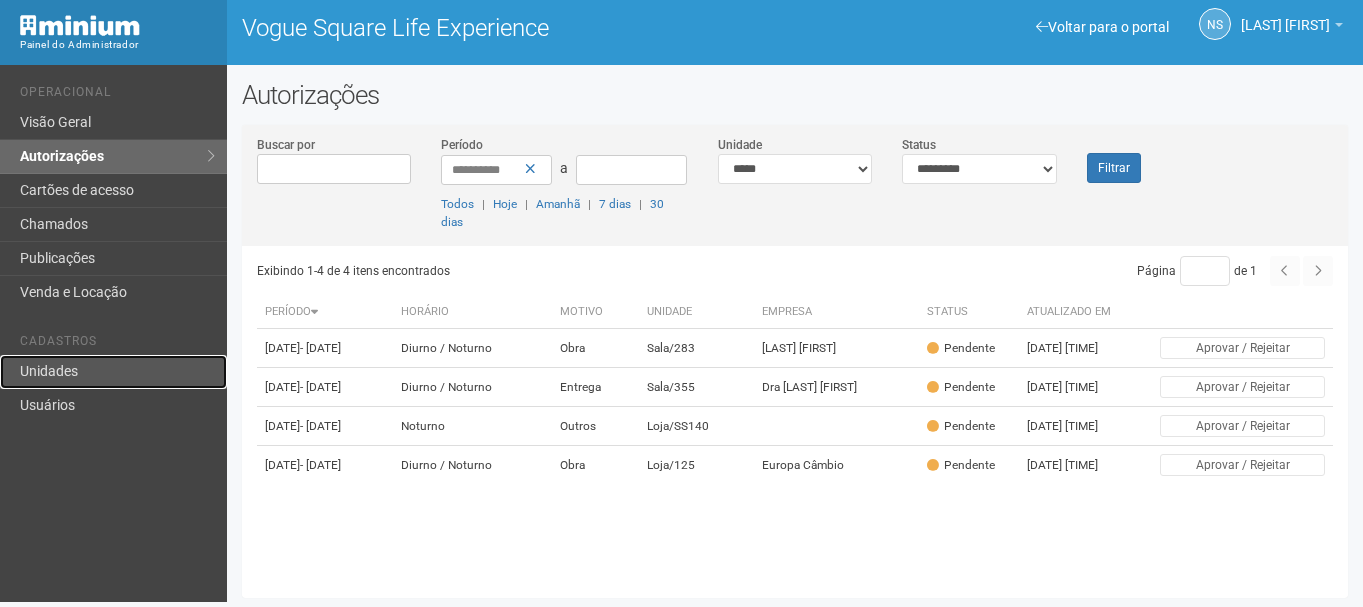 click on "Unidades" at bounding box center (113, 372) 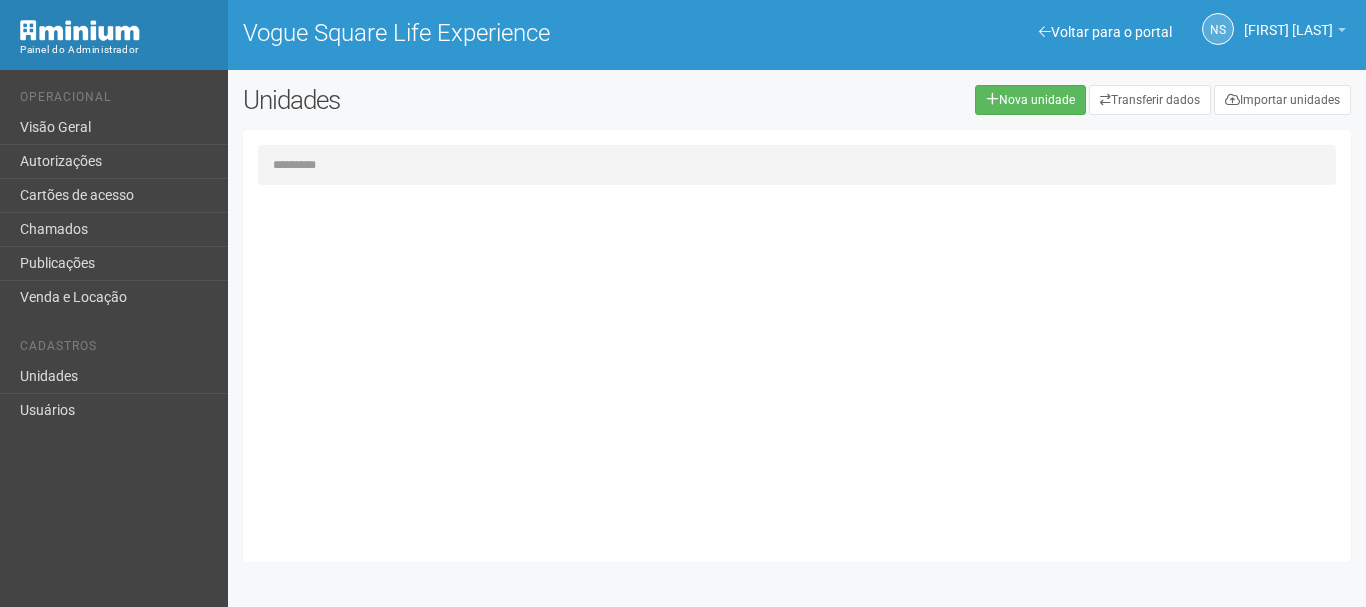 click at bounding box center [797, 165] 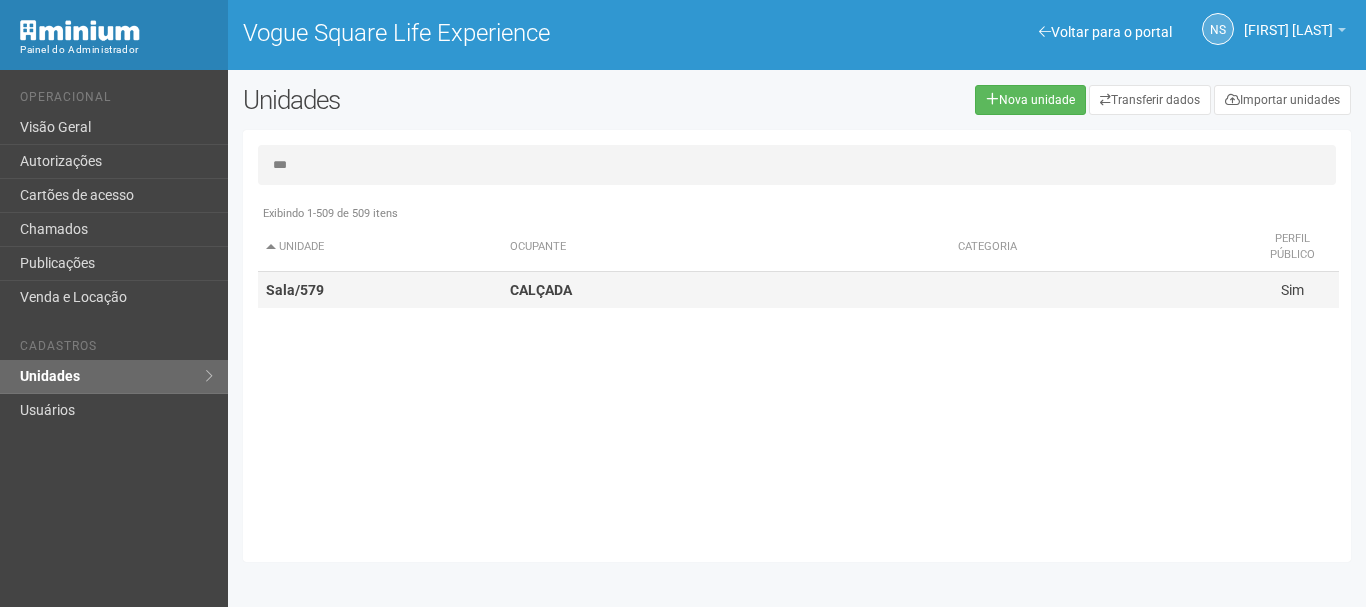 type on "***" 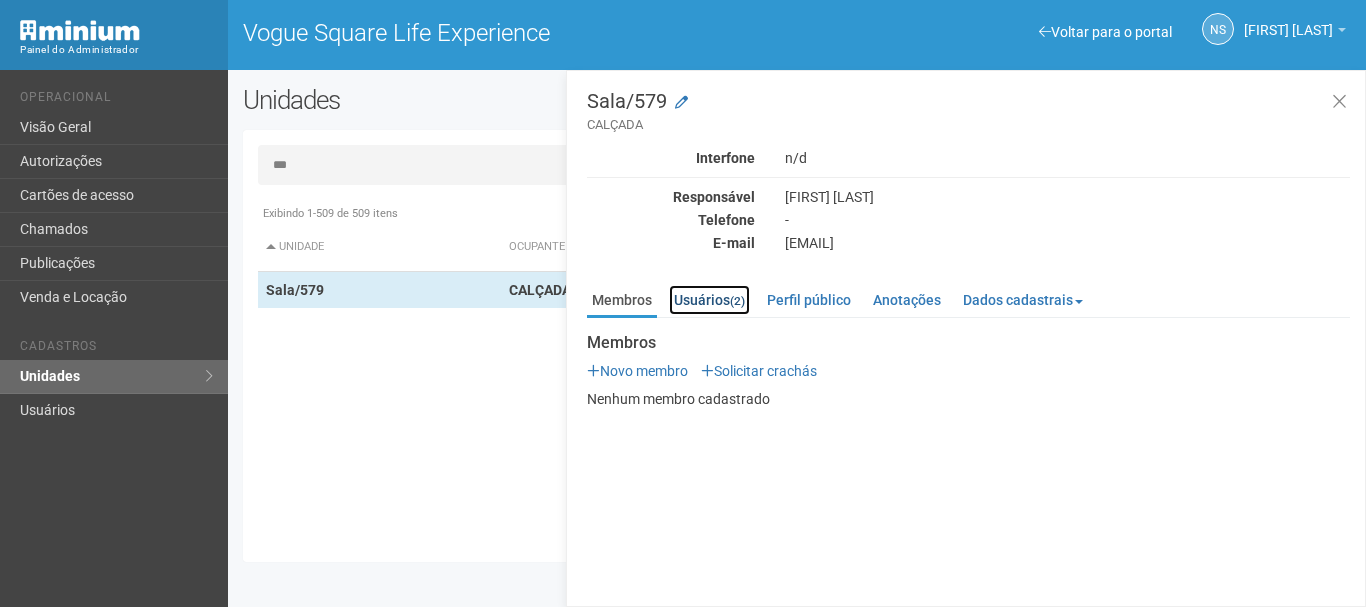 click on "Usuários  (2)" at bounding box center [709, 300] 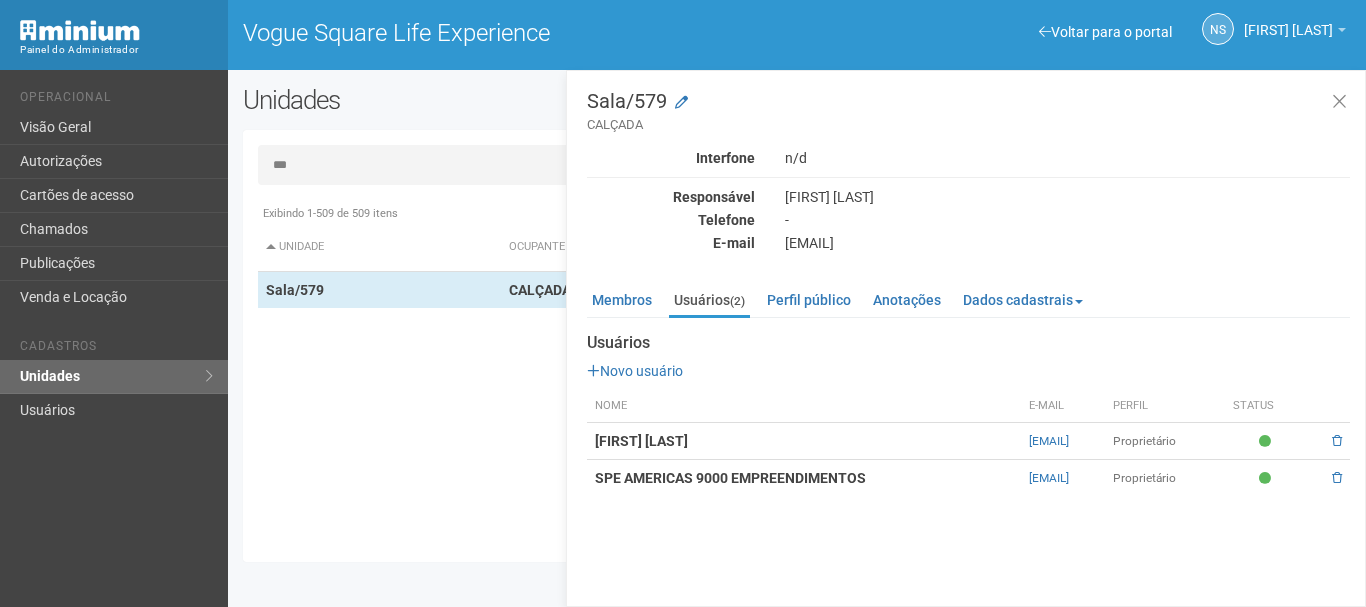 drag, startPoint x: 891, startPoint y: 470, endPoint x: 1121, endPoint y: 471, distance: 230.00217 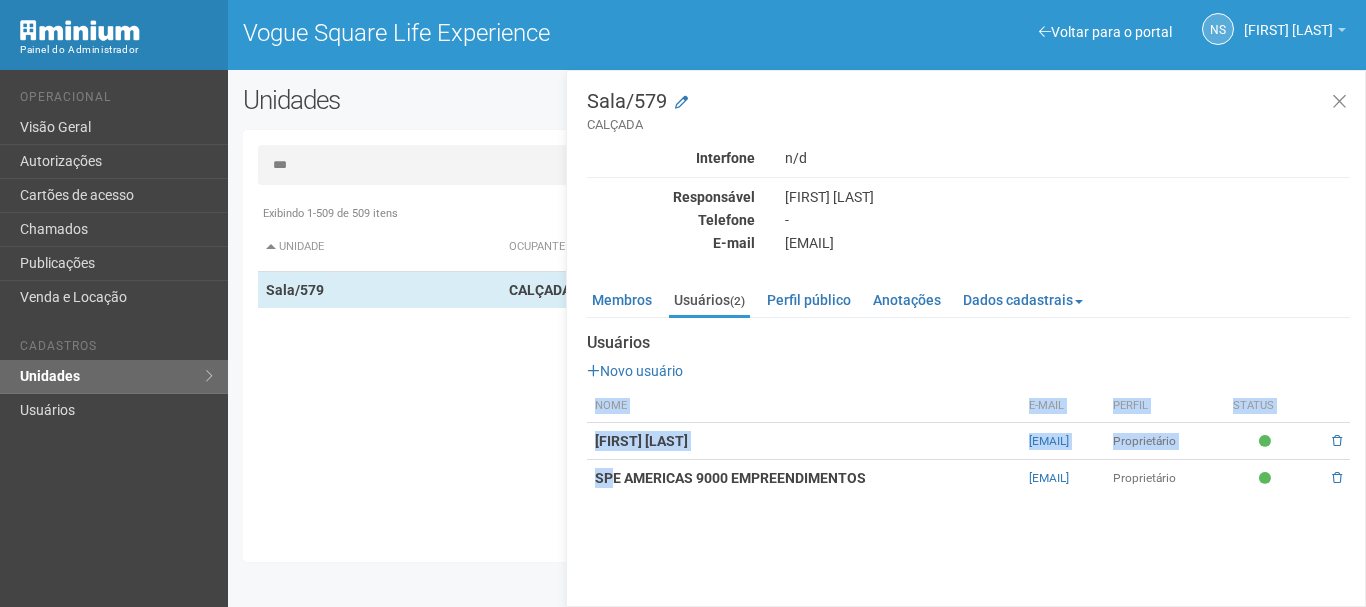 drag, startPoint x: 587, startPoint y: 403, endPoint x: 619, endPoint y: 477, distance: 80.622574 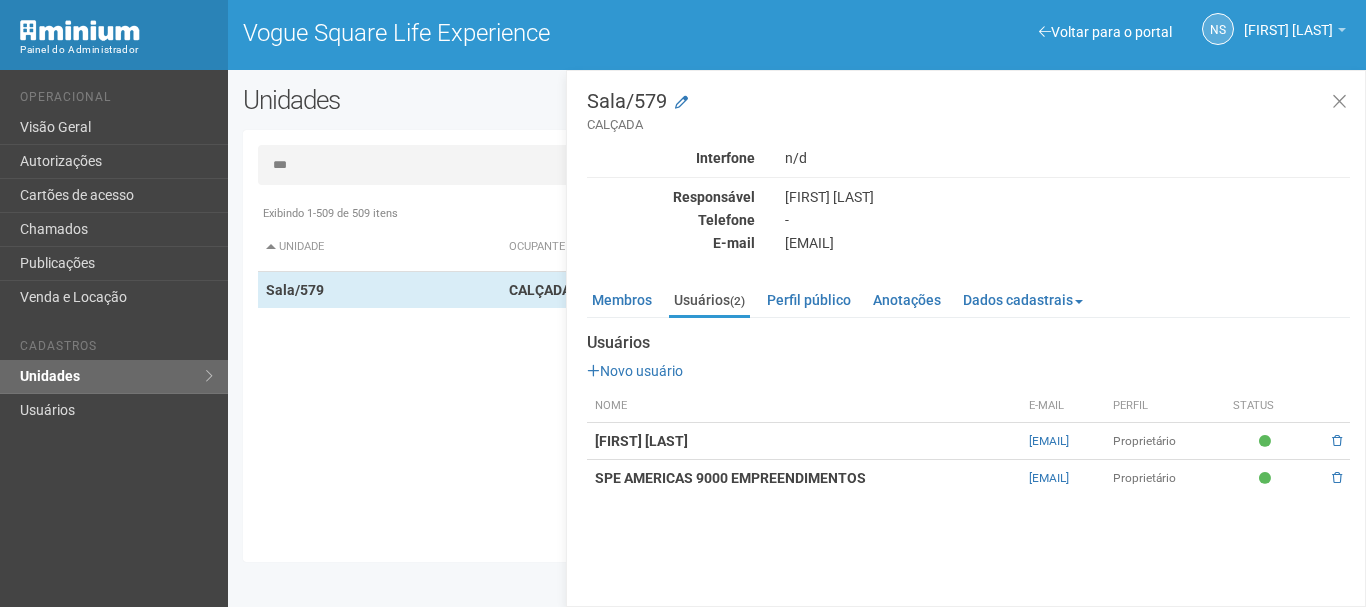 click on "Sala/579
CALÇADA
Interfone
n/d
Responsável
Luan Araujo
Telefone
-
E-mail
luan.araujo@calcada.com.br
Membros
Usuários  (2)
Perfil público
Anotações
Dados cadastrais
Proprietário
Locatário
Documentos
Documentos
Novo documento
Enviando...
Nenhum documento
Perfil público
CALÇADA" at bounding box center [966, 338] 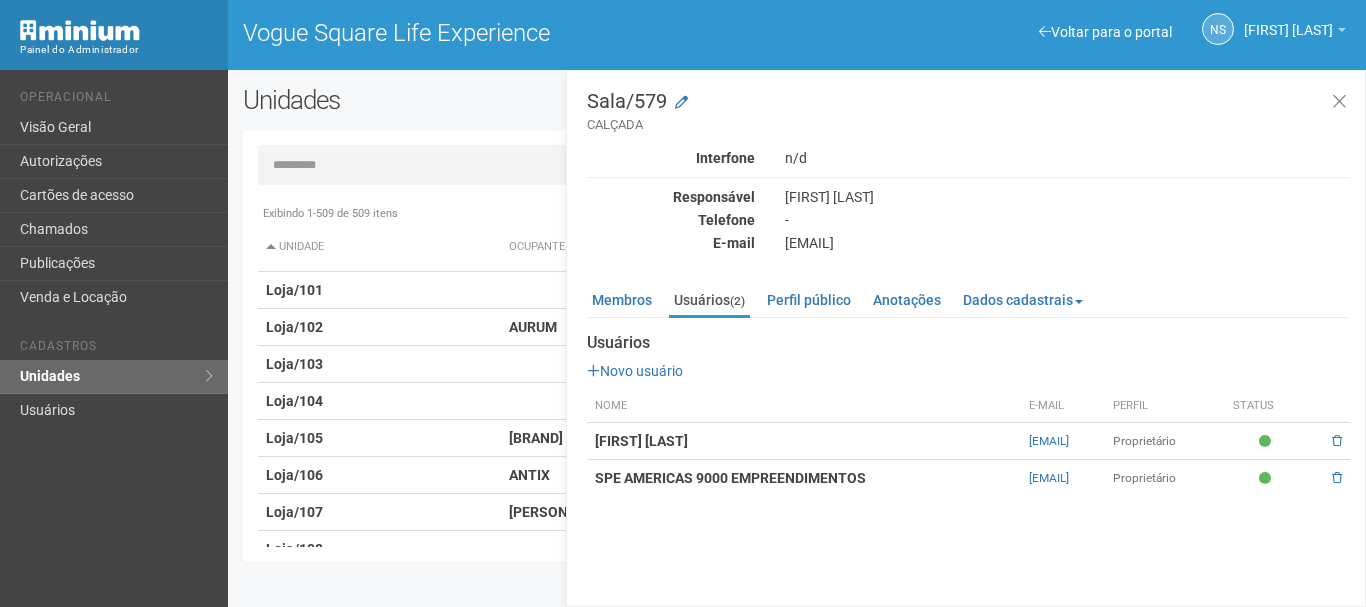 click at bounding box center [797, 165] 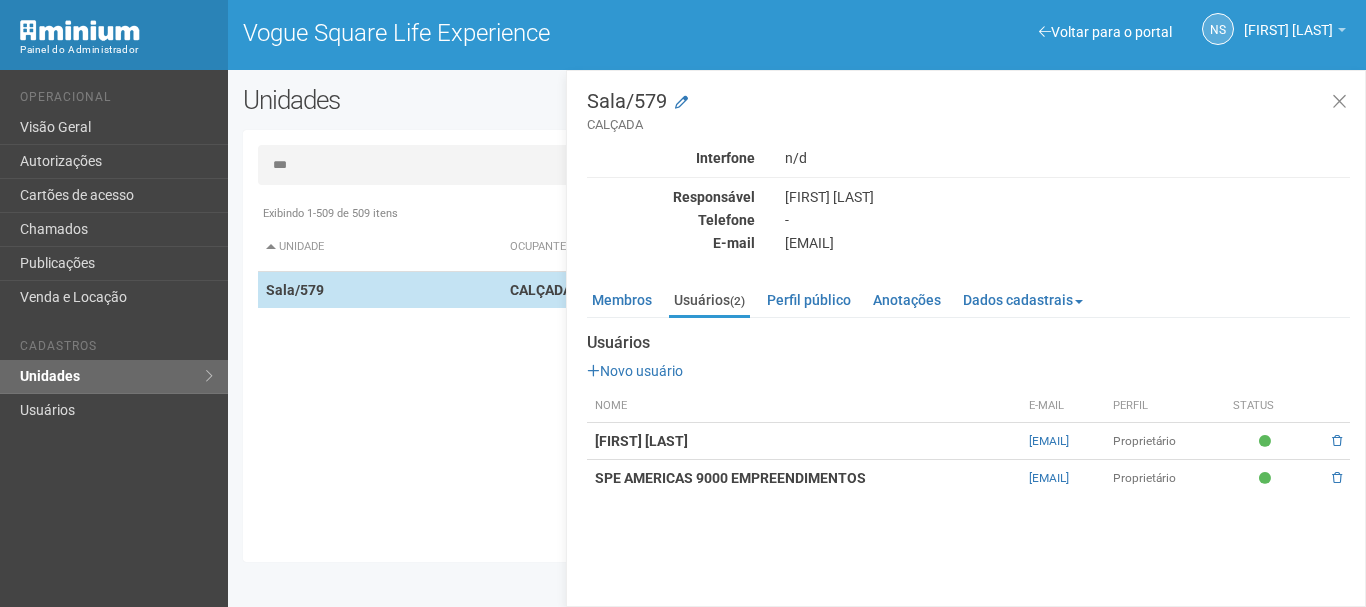 click on "Sala/579" at bounding box center [380, 290] 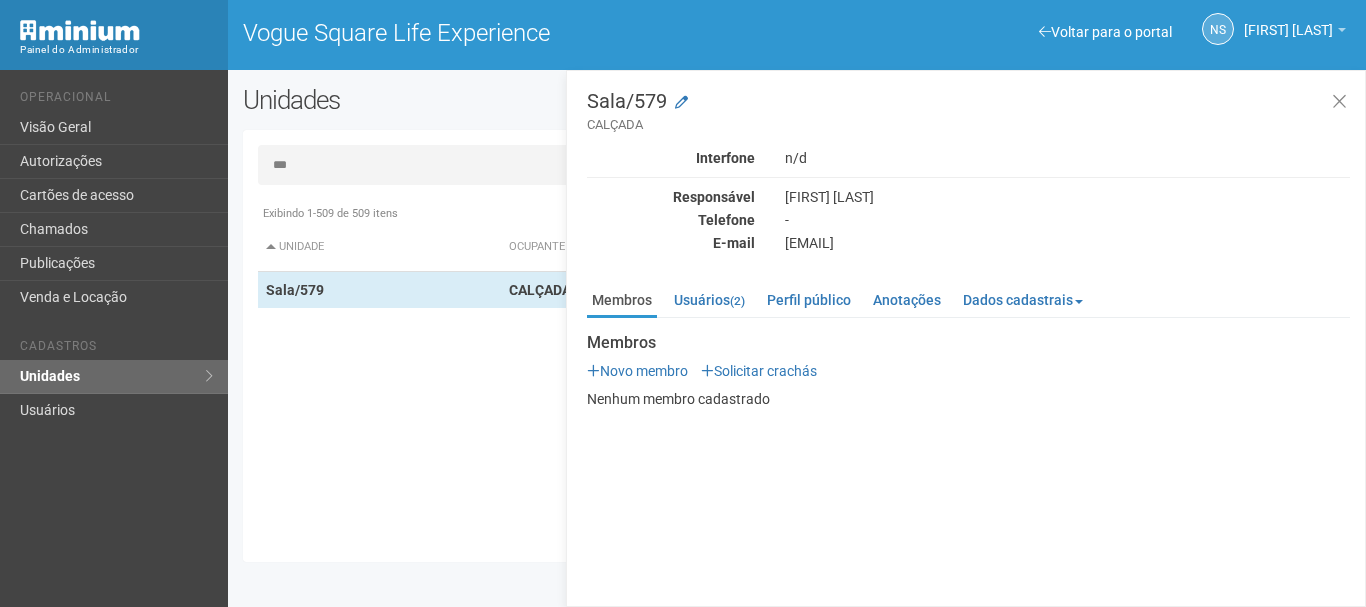 click on "***" at bounding box center [797, 165] 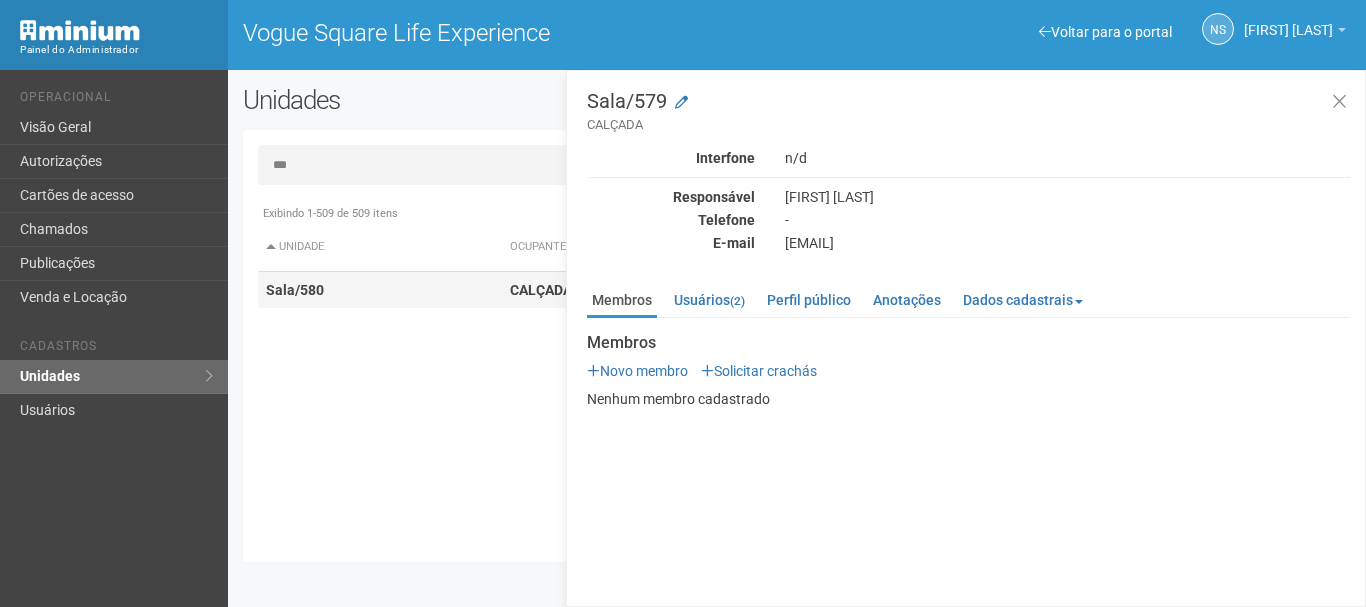 click on "Sala/580" at bounding box center (380, 290) 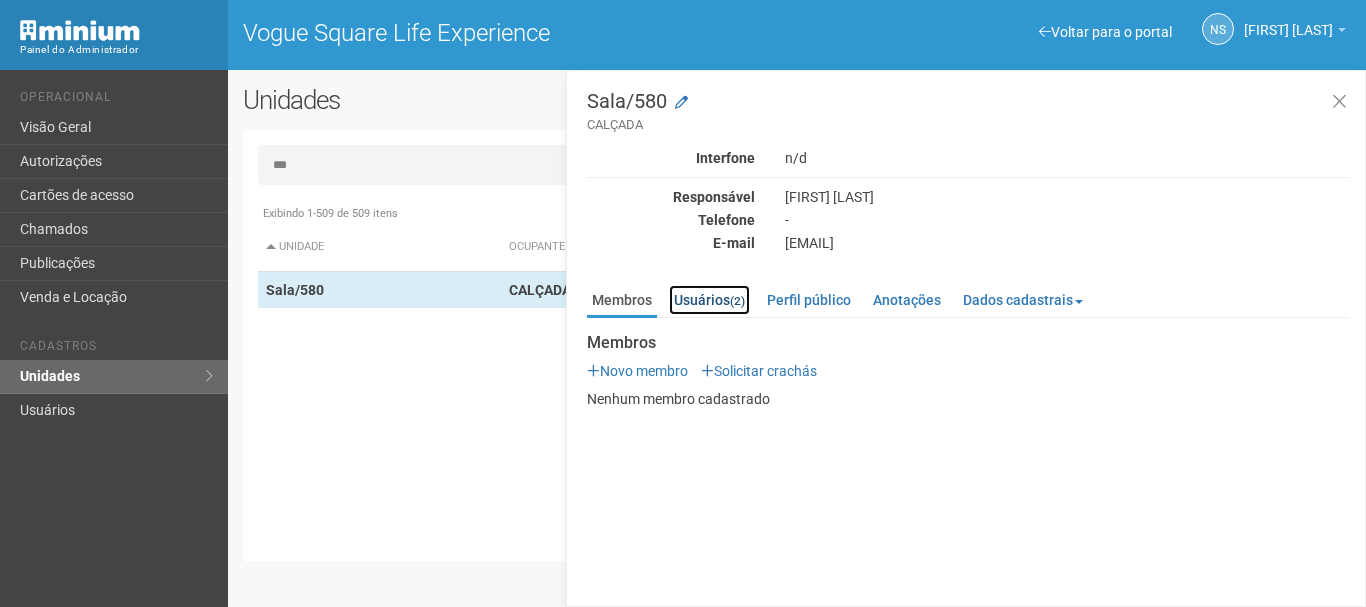 click on "(2)" at bounding box center [737, 301] 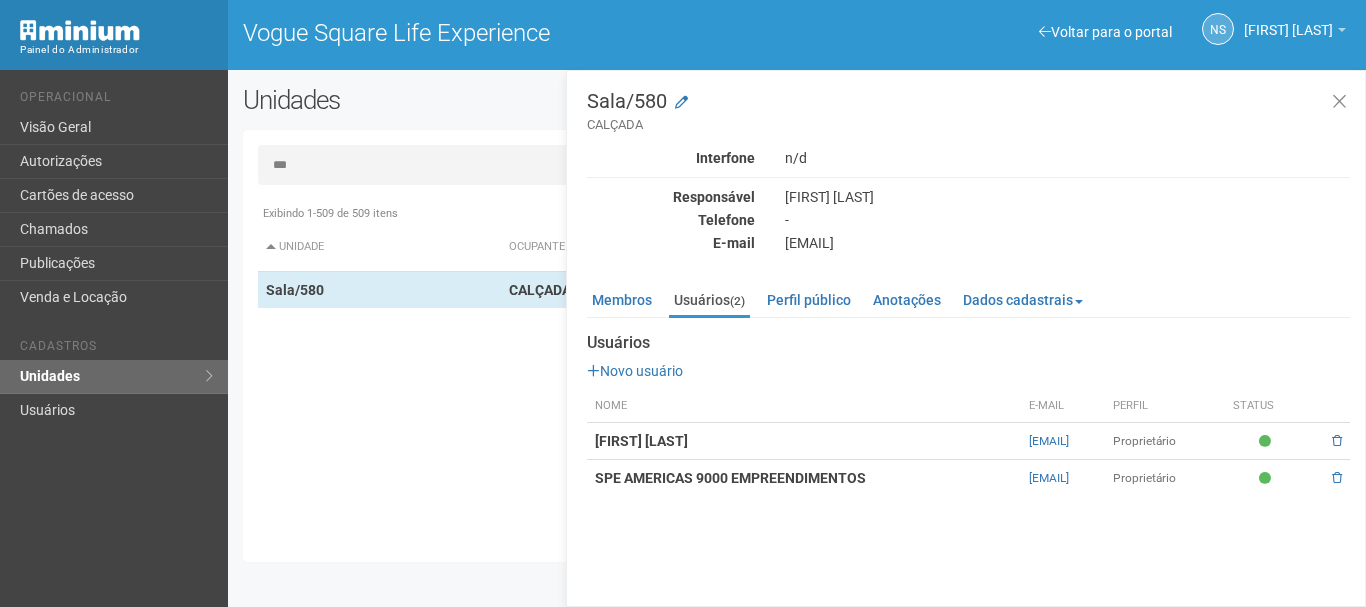 click on "***" at bounding box center (797, 165) 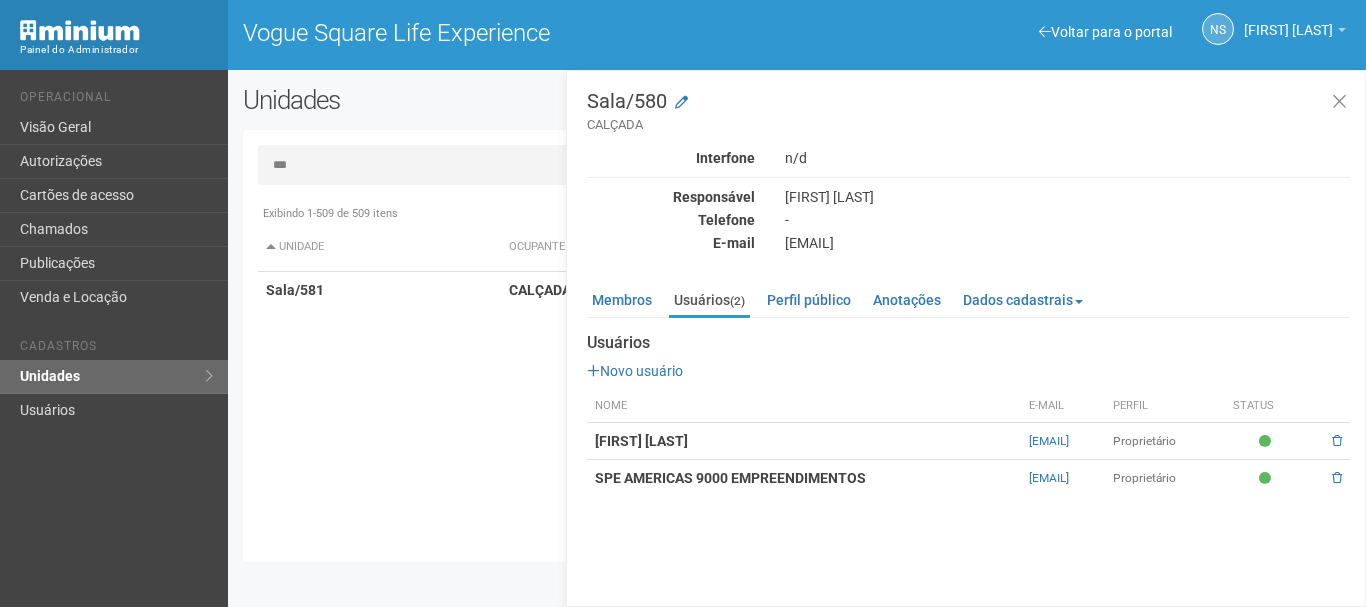 type on "***" 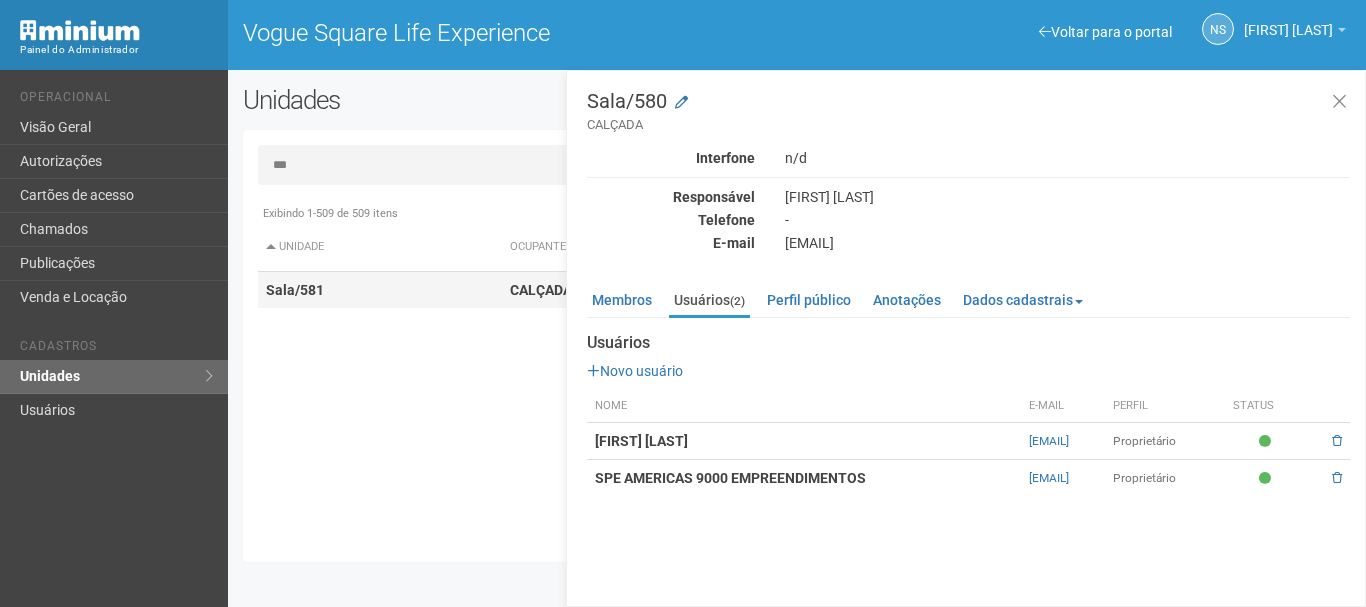 click on "Sala/581" at bounding box center [380, 290] 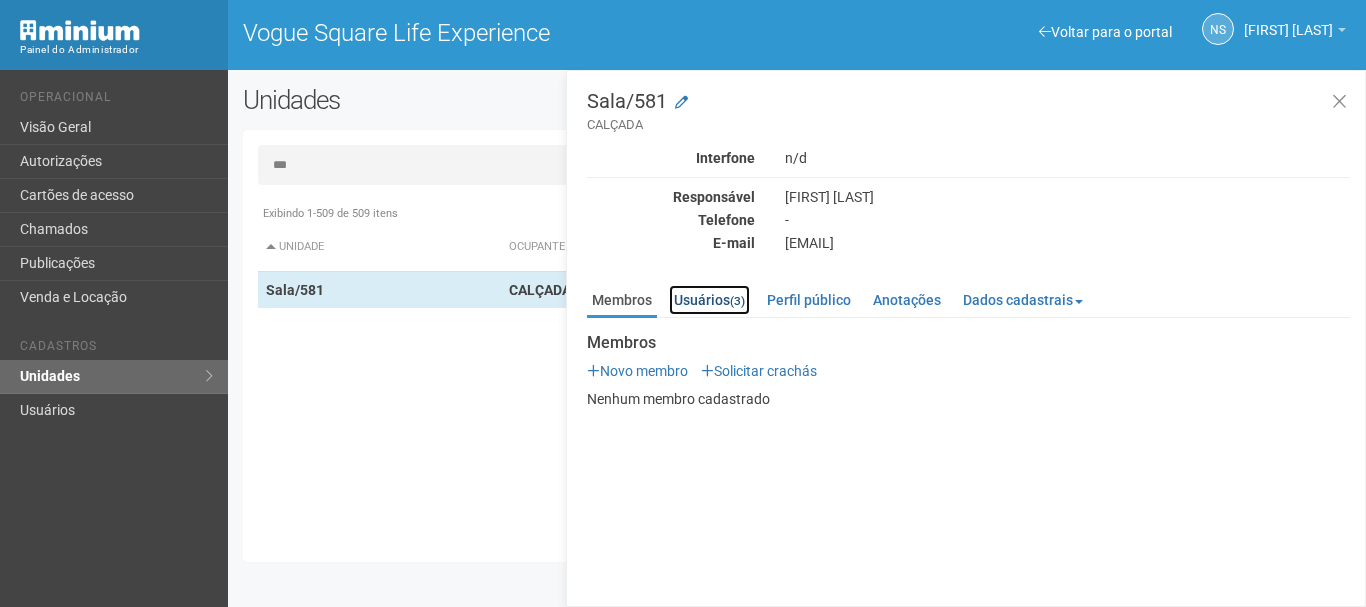 click on "Usuários  (3)" at bounding box center (709, 300) 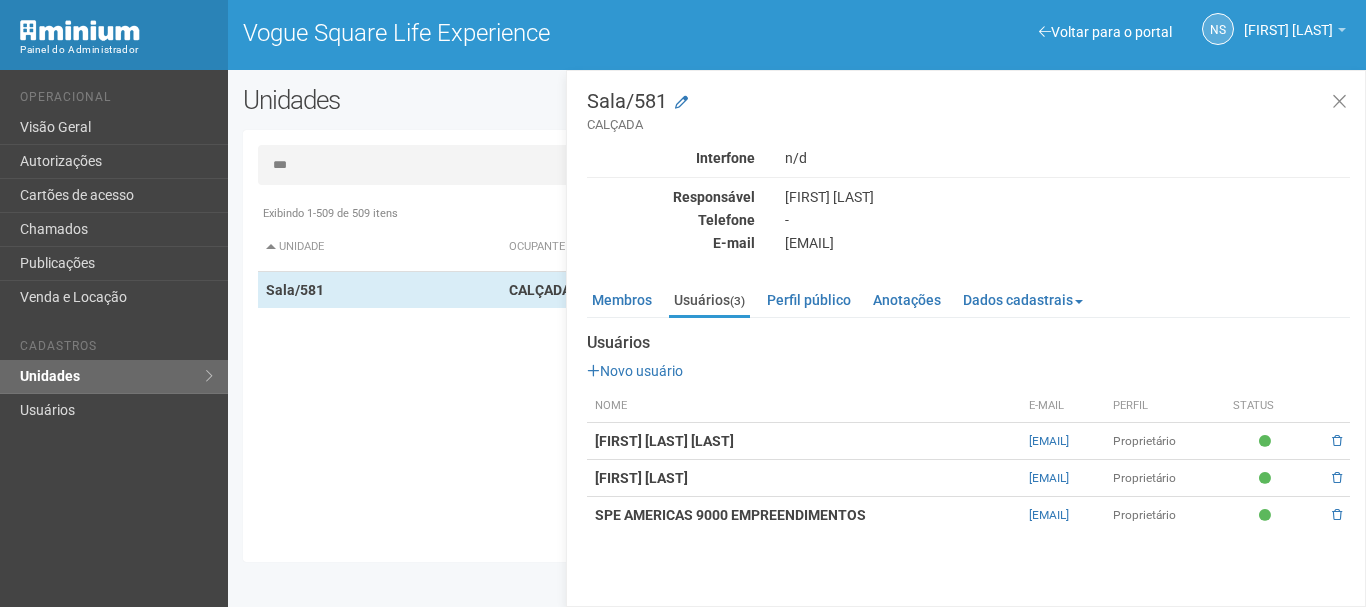 click on "SPE AMERICAS 9000 EMPREENDIMENTOS" at bounding box center (804, 515) 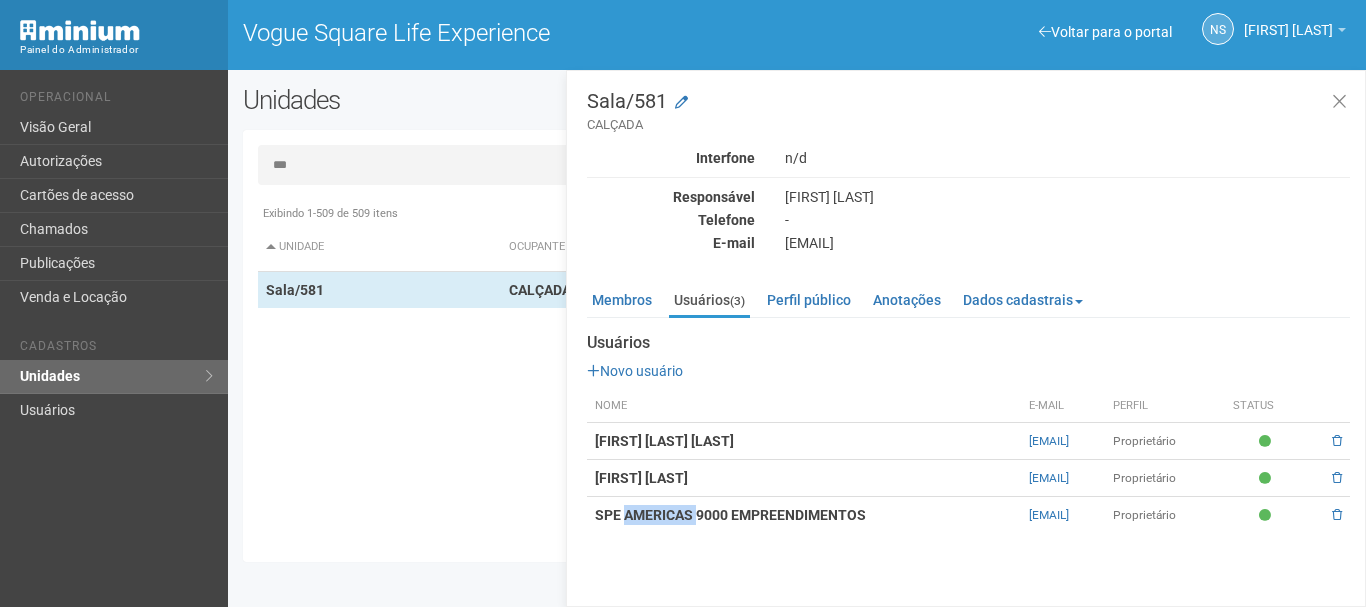 click on "SPE AMERICAS 9000 EMPREENDIMENTOS" at bounding box center [804, 515] 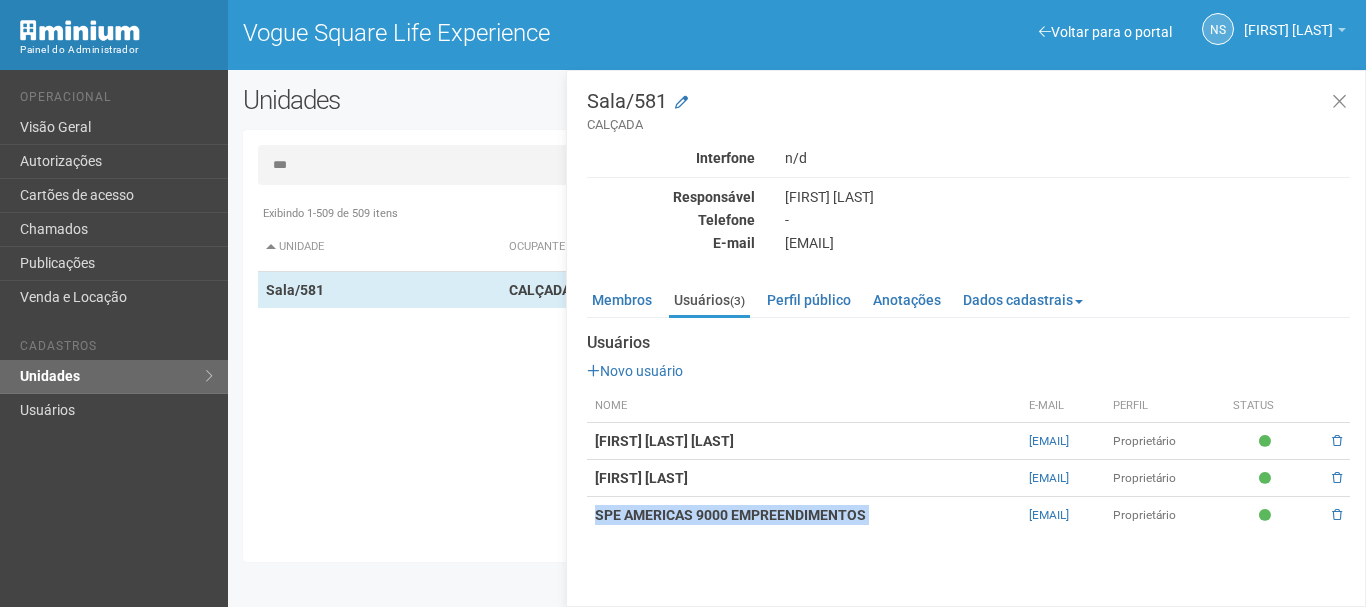 click on "SPE AMERICAS 9000 EMPREENDIMENTOS" at bounding box center [804, 515] 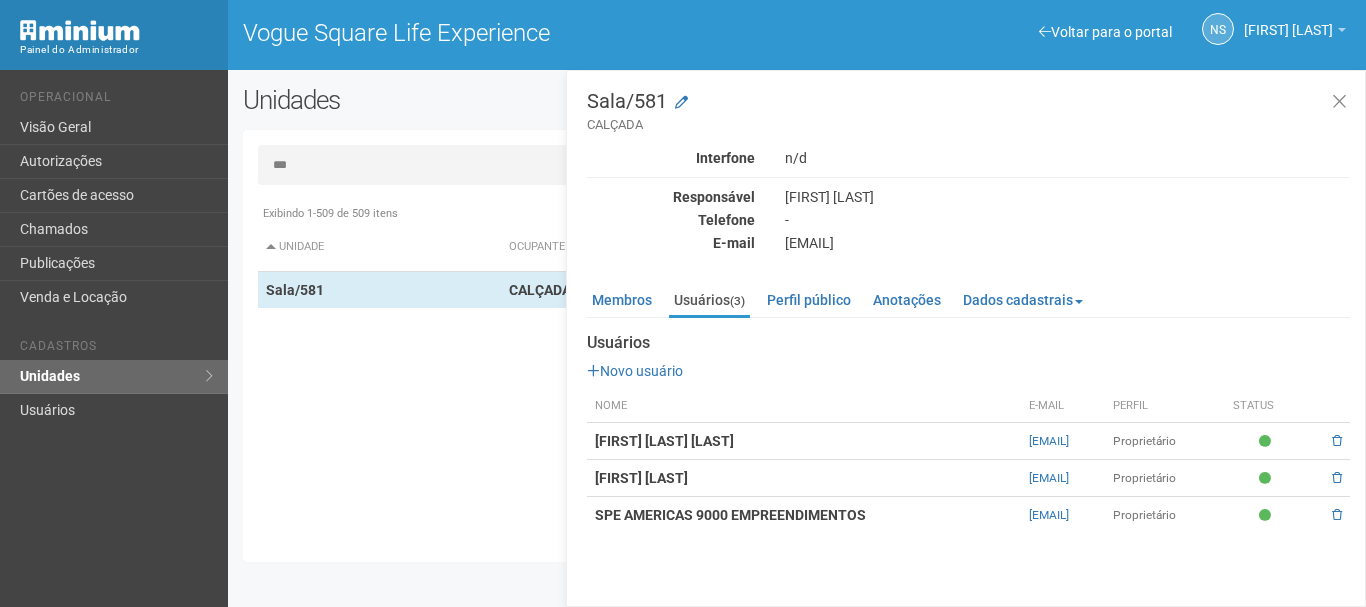 click on "Sala/581
CALÇADA
Interfone
n/d
Responsável
Luan Araujo
Telefone
-
E-mail
luan.araujo@calcada.com.br
Membros
Usuários  (3)
Perfil público
Anotações
Dados cadastrais
Proprietário
Locatário
Documentos
Documentos
Novo documento
Enviando...
Nenhum documento
Perfil público
CALÇADA" at bounding box center [966, 338] 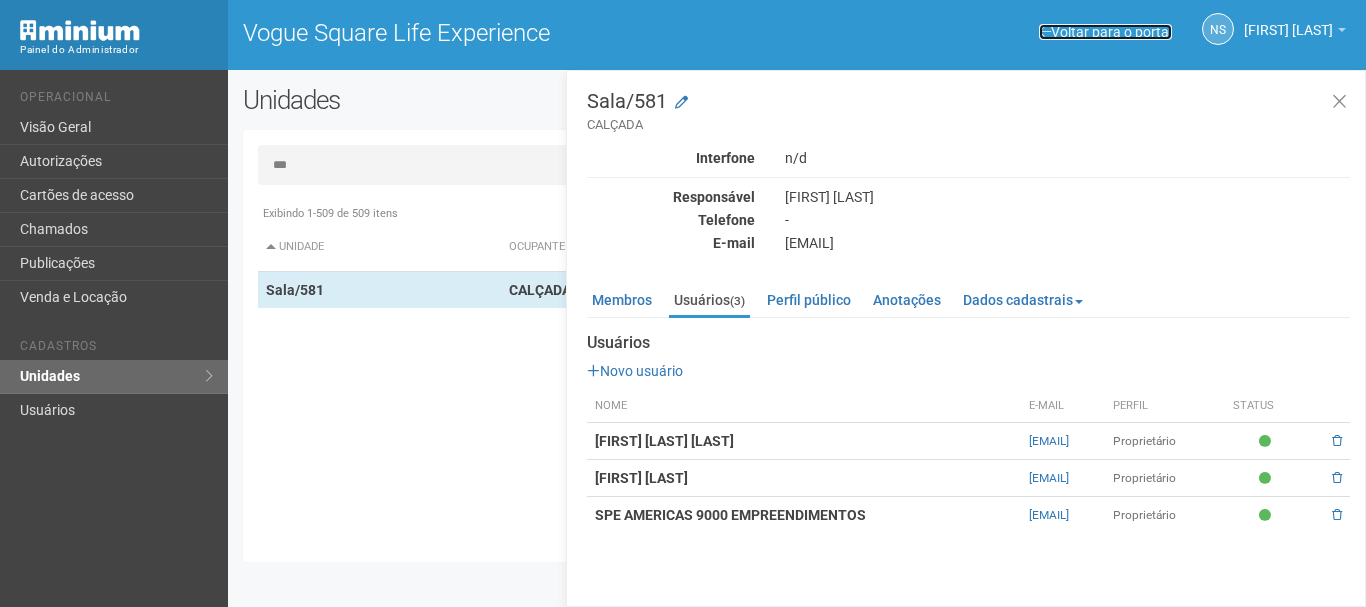 click on "Voltar para o portal" at bounding box center (1105, 32) 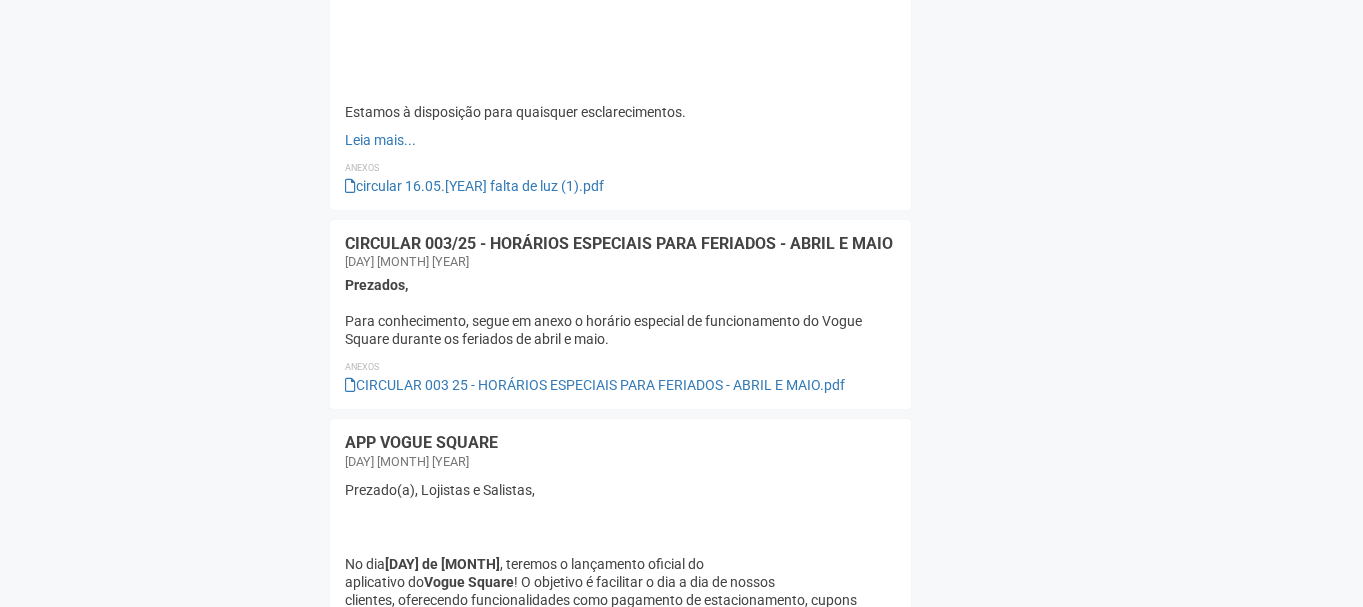 scroll, scrollTop: 2400, scrollLeft: 0, axis: vertical 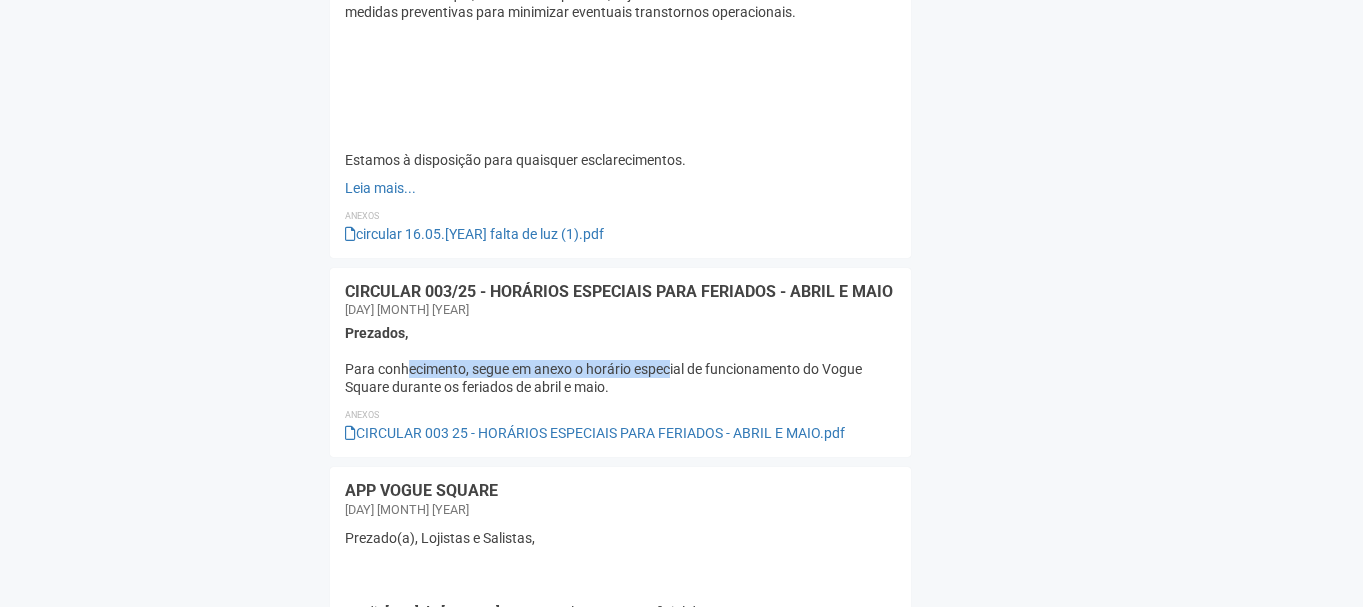 drag, startPoint x: 410, startPoint y: 356, endPoint x: 674, endPoint y: 352, distance: 264.0303 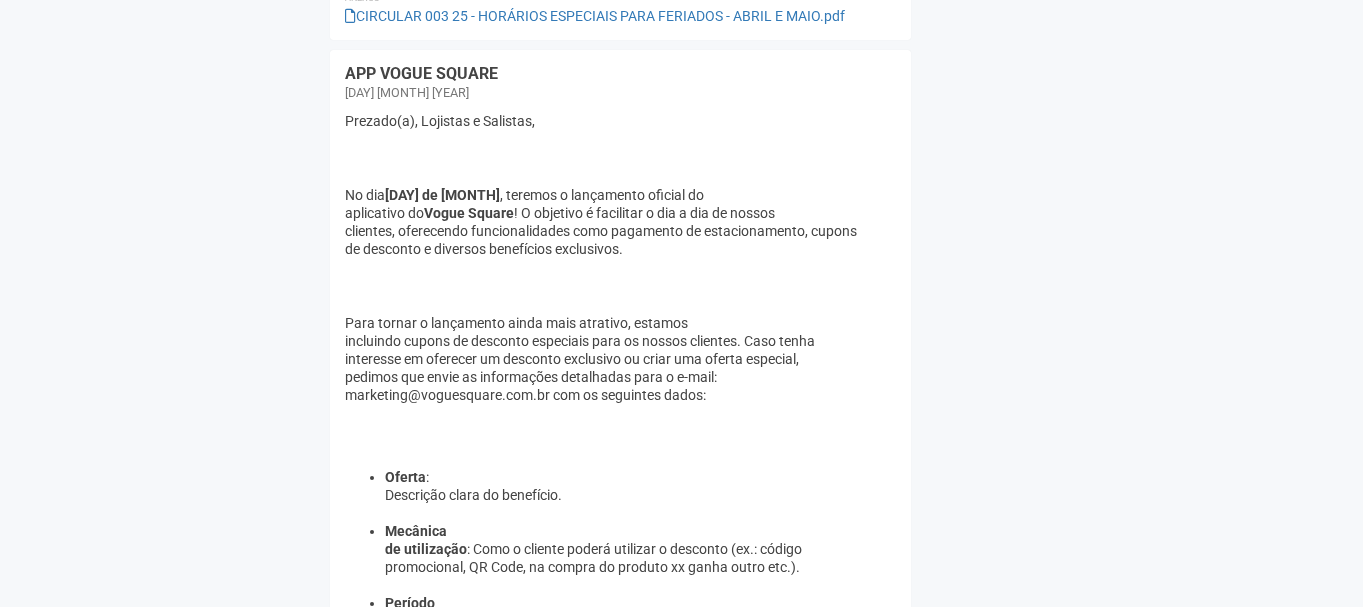 scroll, scrollTop: 2768, scrollLeft: 0, axis: vertical 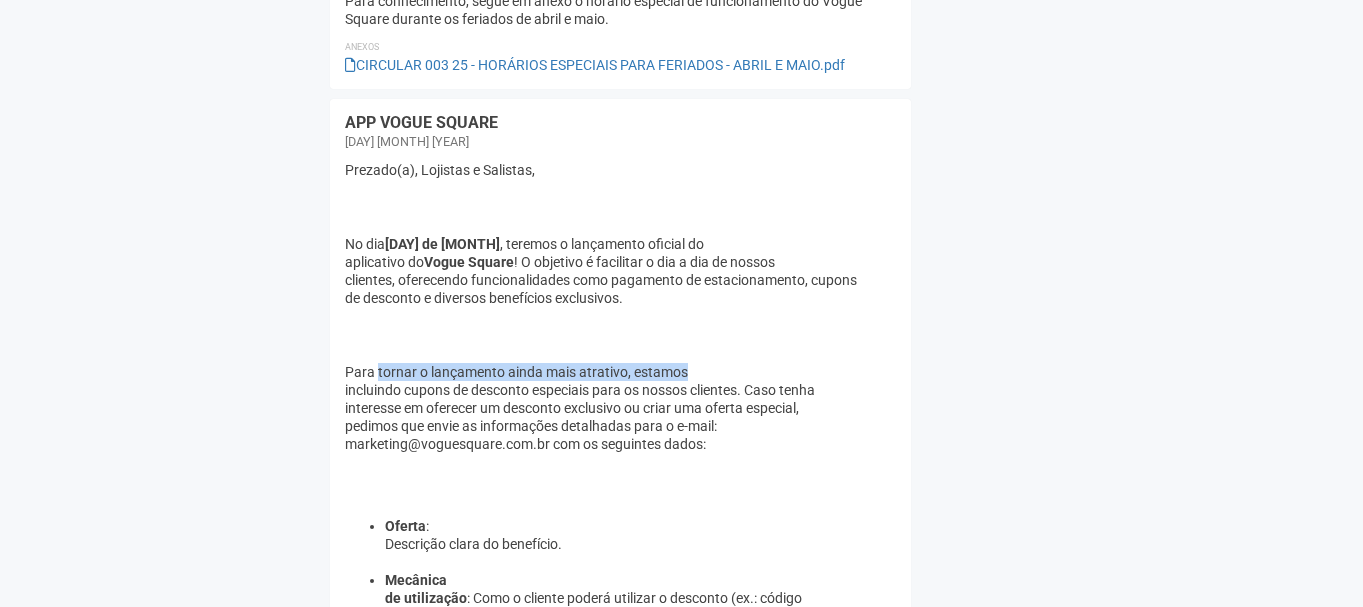 drag, startPoint x: 376, startPoint y: 340, endPoint x: 847, endPoint y: 350, distance: 471.10614 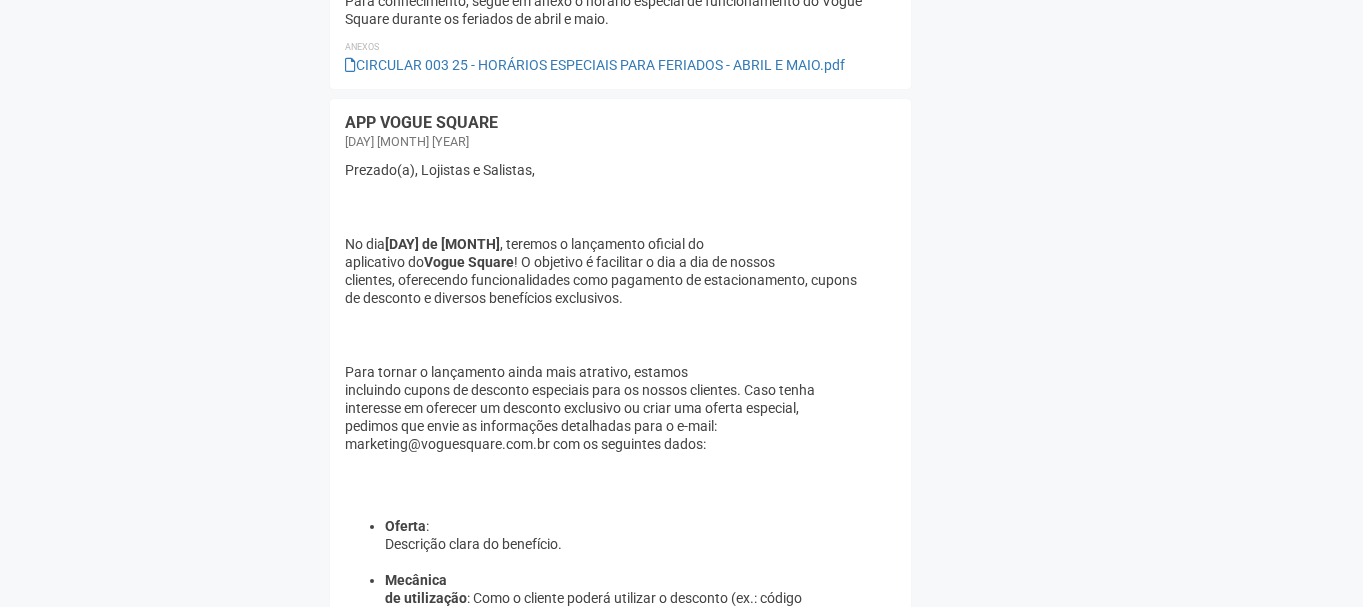 click on "Para tornar o lançamento ainda mais atrativo, estamos
incluindo cupons de desconto especiais para os nossos clientes. Caso tenha
interesse em oferecer um desconto exclusivo ou criar uma oferta especial,
pedimos que envie as informações detalhadas para o e-mail:
marketing@voguesquare.com.br com os seguintes dados:" at bounding box center (620, 408) 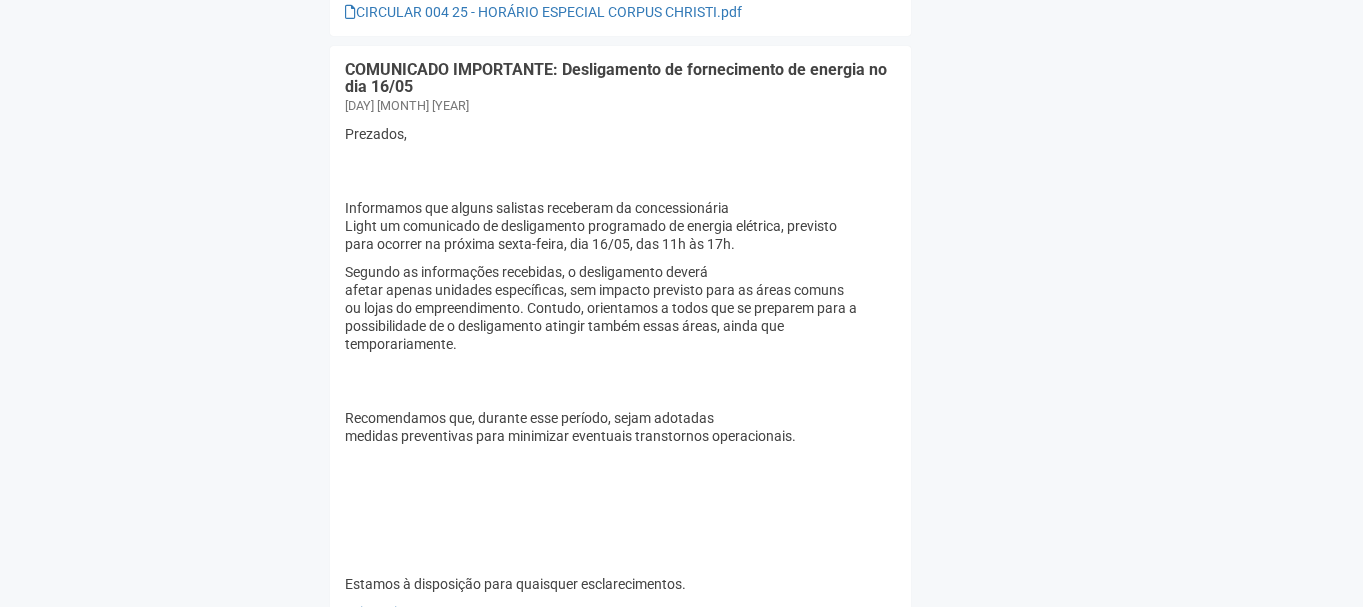 scroll, scrollTop: 1968, scrollLeft: 0, axis: vertical 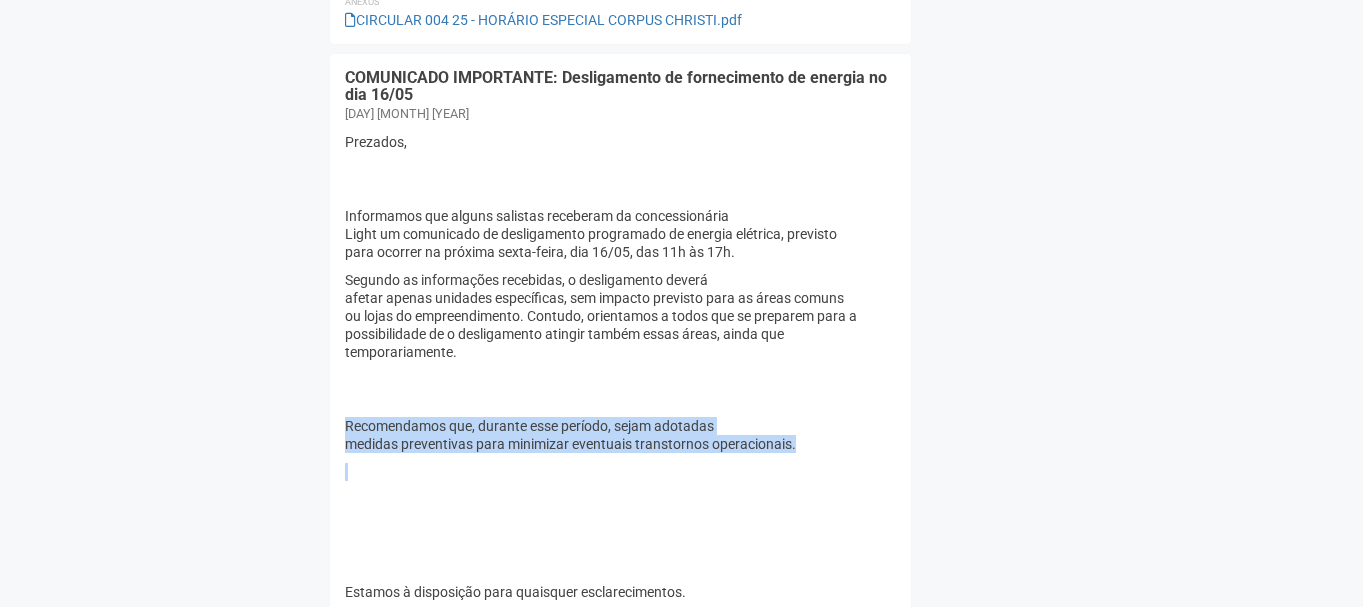 drag, startPoint x: 348, startPoint y: 406, endPoint x: 686, endPoint y: 468, distance: 343.63934 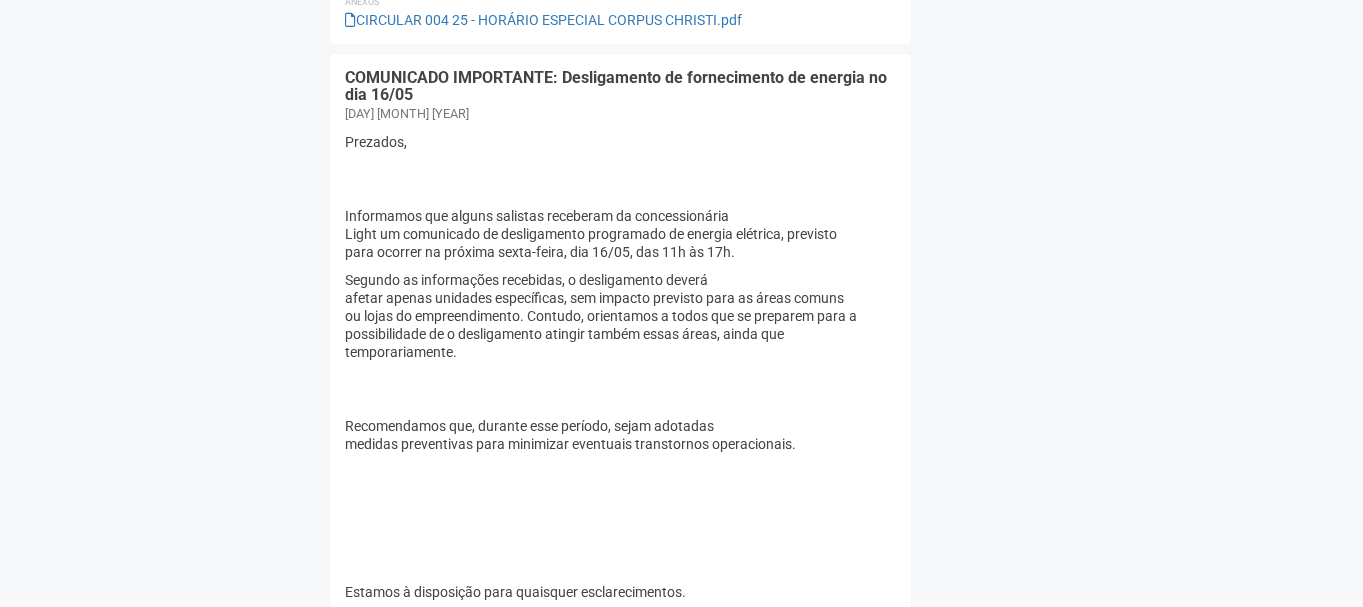 click on "COMUNICADO IMPORTANTE: Desligamento de fornecimento de energia no dia 16/05
15 mai 2025
Prezados,
Informamos que alguns salistas receberam da concessionária
Light um comunicado de desligamento programado de energia elétrica, previsto
para ocorrer na próxima sexta-feira, dia 16/05, das 11h às 17h. Segundo as informações recebidas, o desligamento deverá
afetar apenas unidades específicas, sem impacto previsto para as áreas comuns
ou lojas do empreendimento. Contudo, orientamos a todos que se preparem para a
possibilidade de o desligamento atingir também essas áreas, ainda que
temporariamente.
Recomendamos que, durante esse período, sejam adotadas
medidas preventivas para minimizar eventuais transtornos operacionais.
Estamos à disposição para quaisquer esclarecimentos.
Leia mais...
Anexos
circular 16.05.2025 falta de luz (1).pdf" at bounding box center (620, 372) 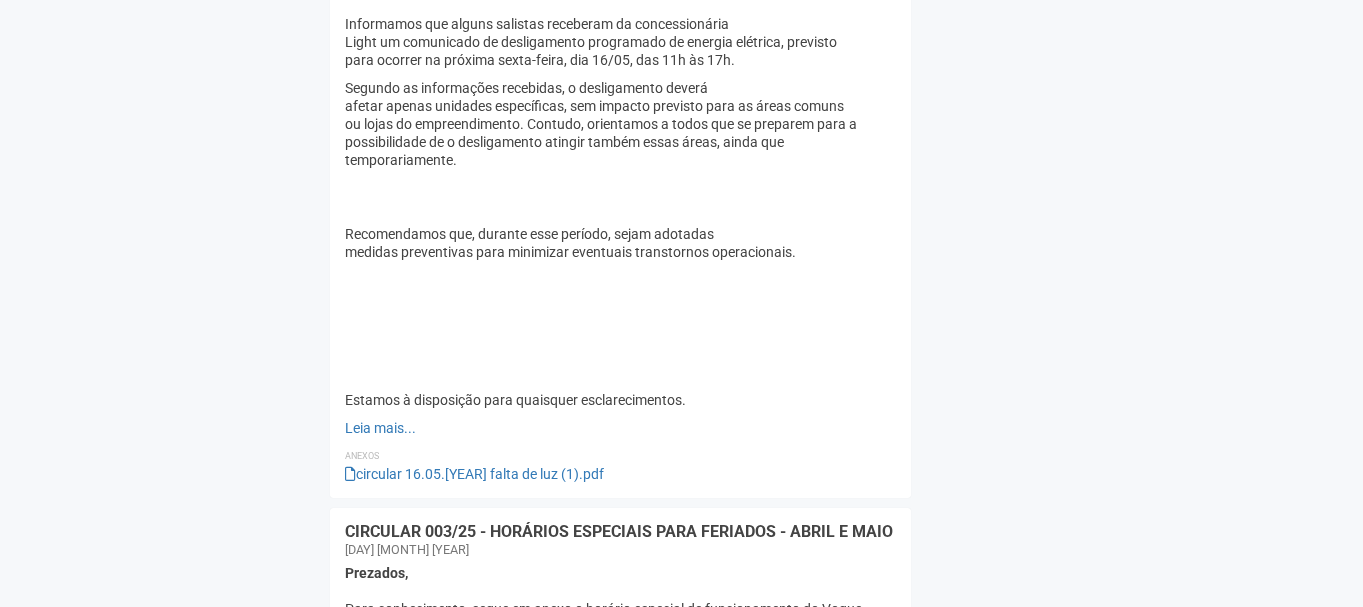 scroll, scrollTop: 2168, scrollLeft: 0, axis: vertical 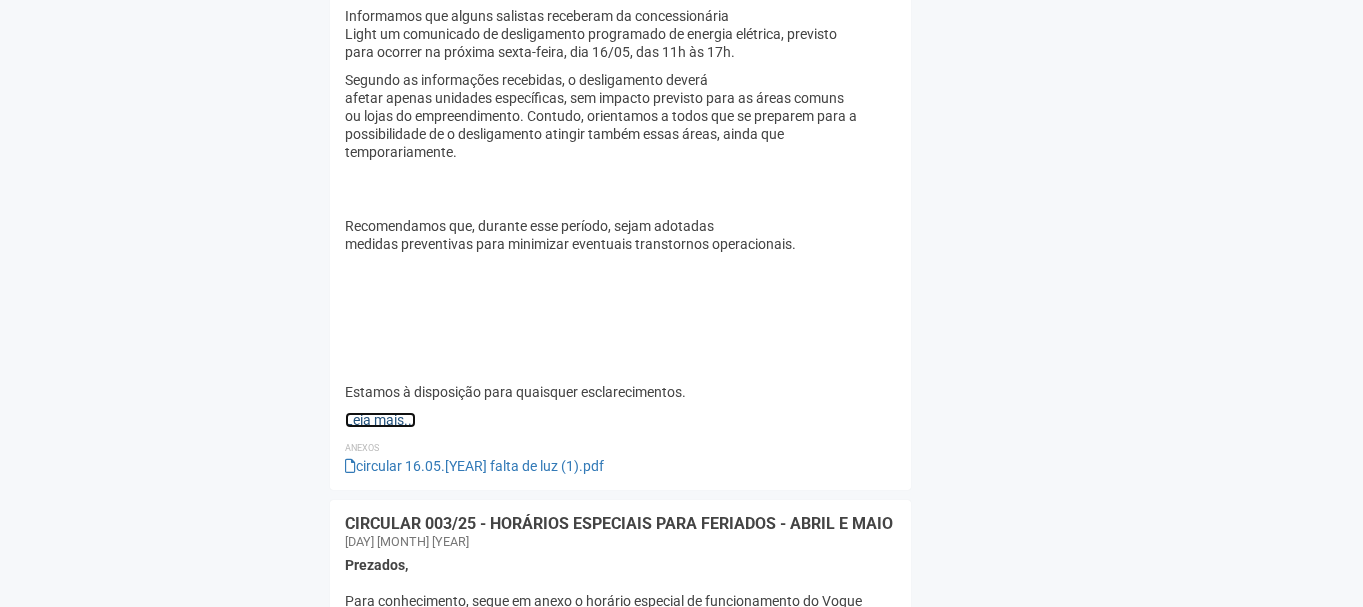 click on "Leia mais..." at bounding box center [380, 420] 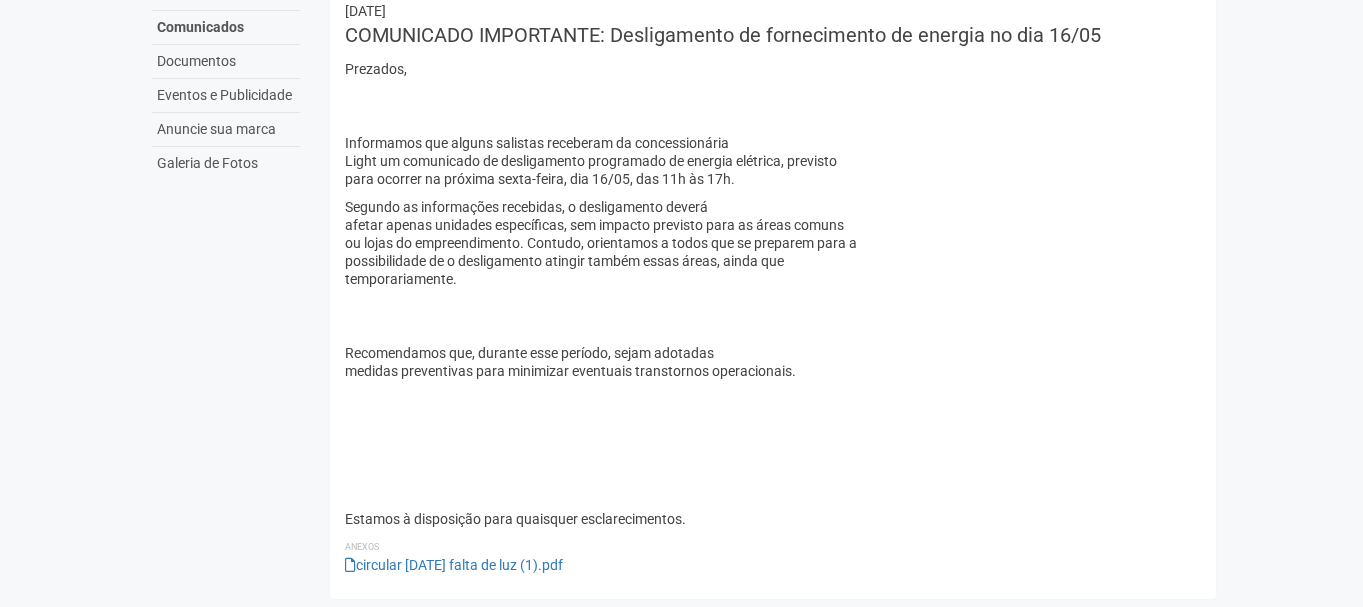 scroll, scrollTop: 176, scrollLeft: 0, axis: vertical 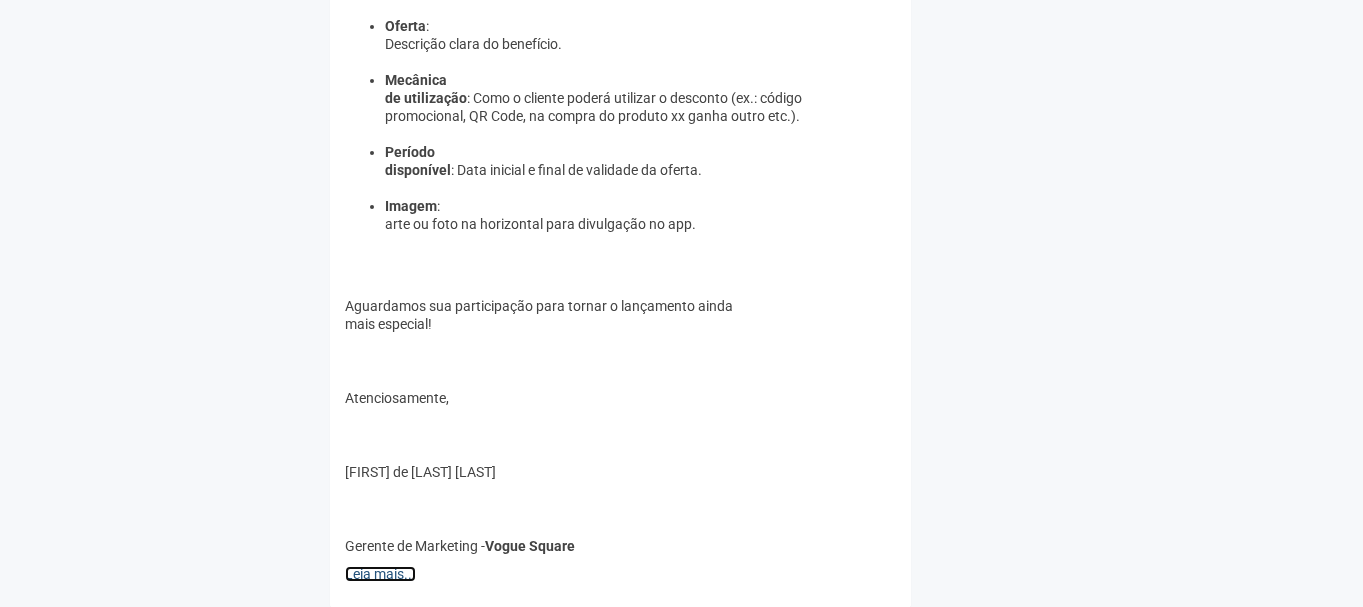 click on "Leia mais..." at bounding box center (380, 574) 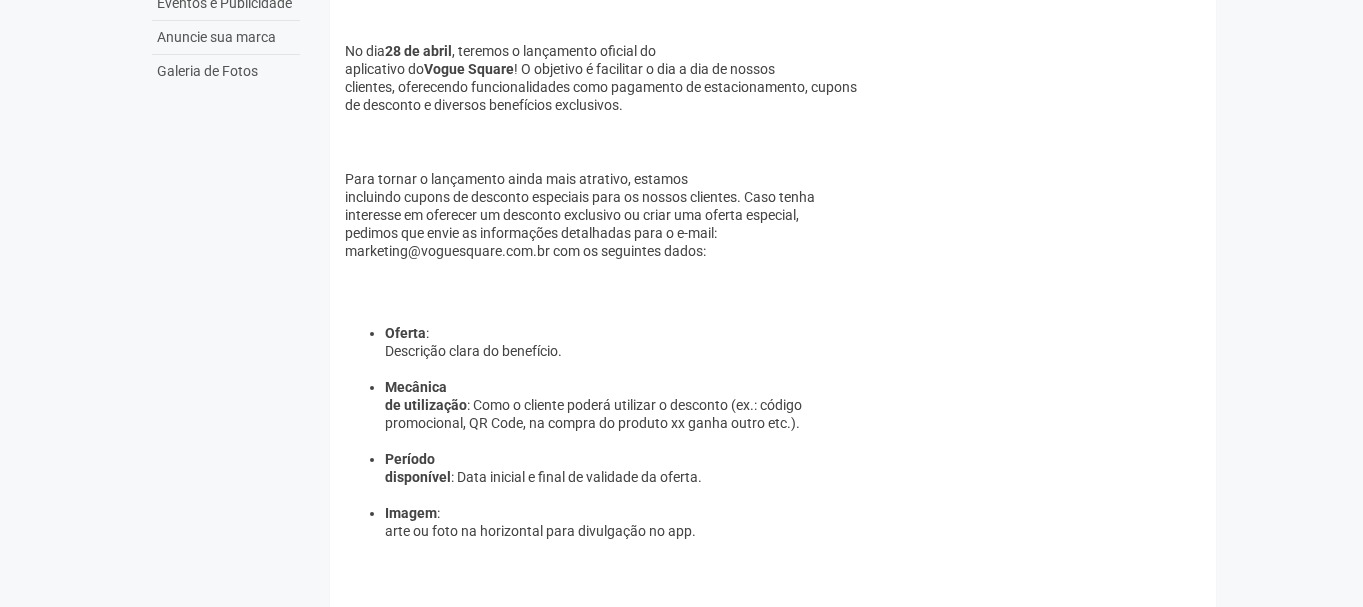 scroll, scrollTop: 0, scrollLeft: 0, axis: both 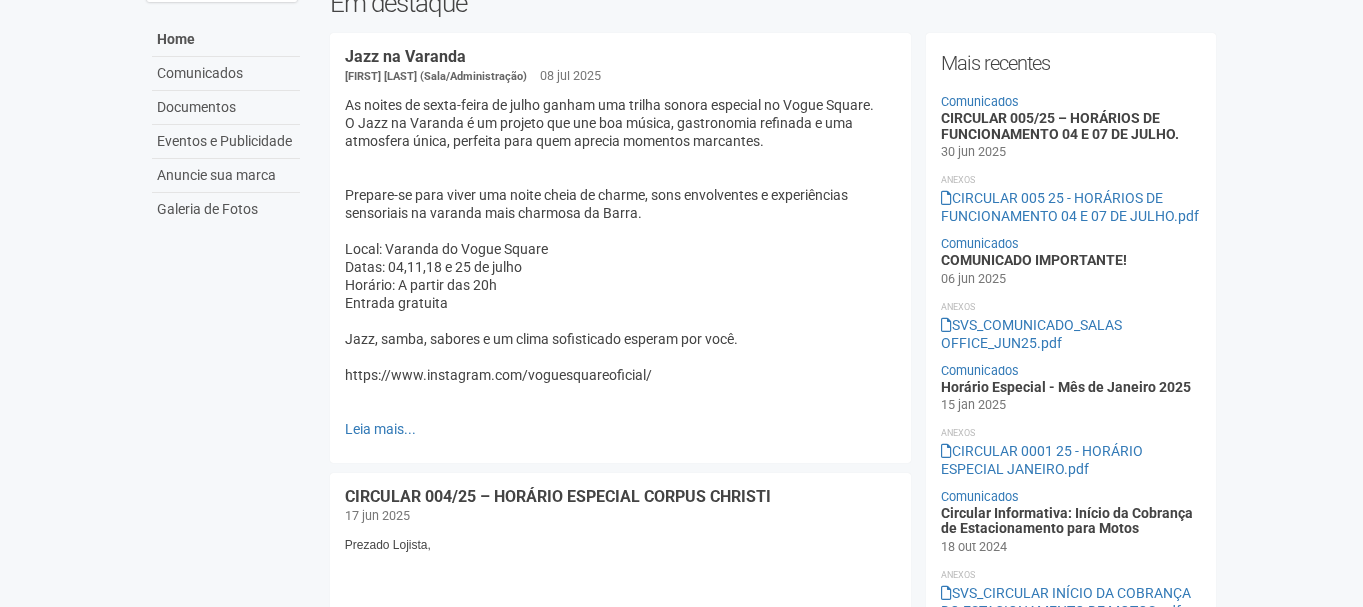 click on "[FIRST] [LAST]  (Sala/Administração)" at bounding box center [436, 76] 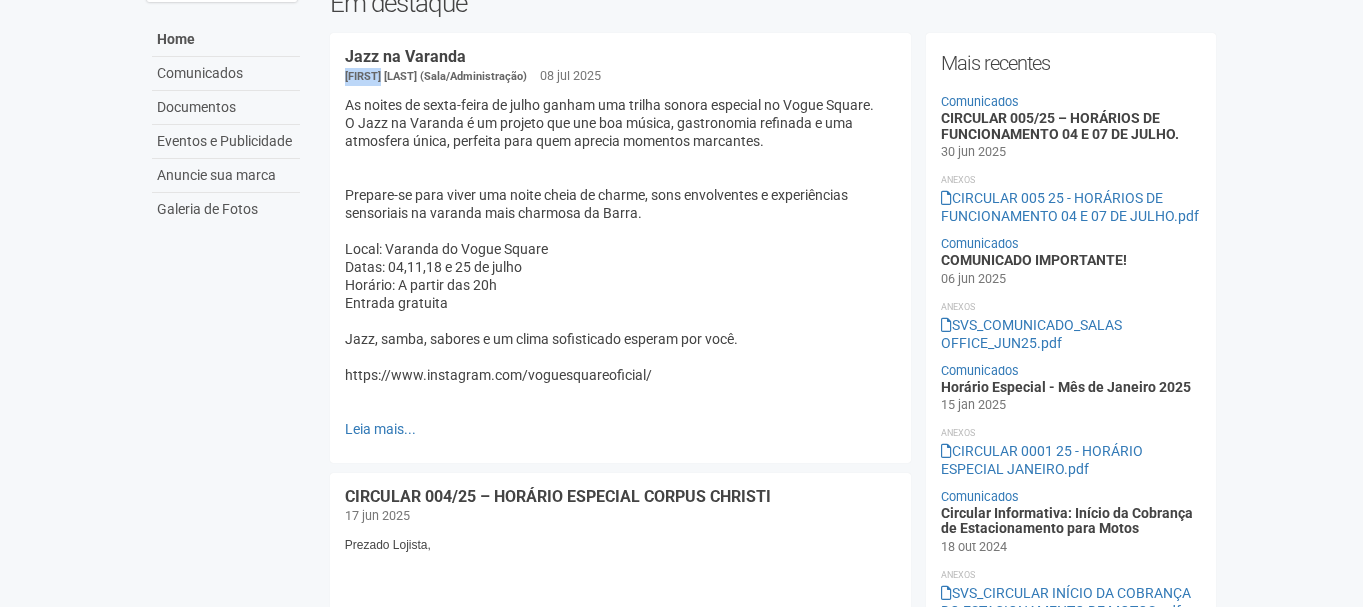 click on "[FIRST] [LAST]  (Sala/Administração)" at bounding box center [436, 76] 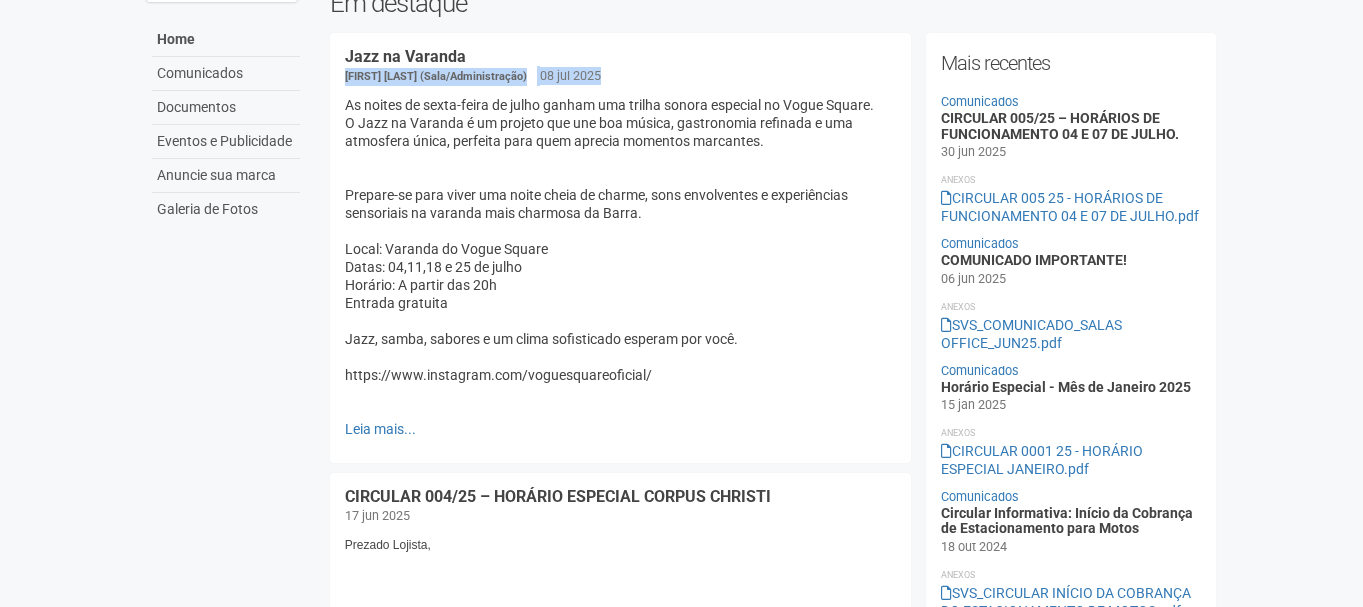 click on "[FIRST] [LAST]  (Sala/Administração)" at bounding box center (436, 76) 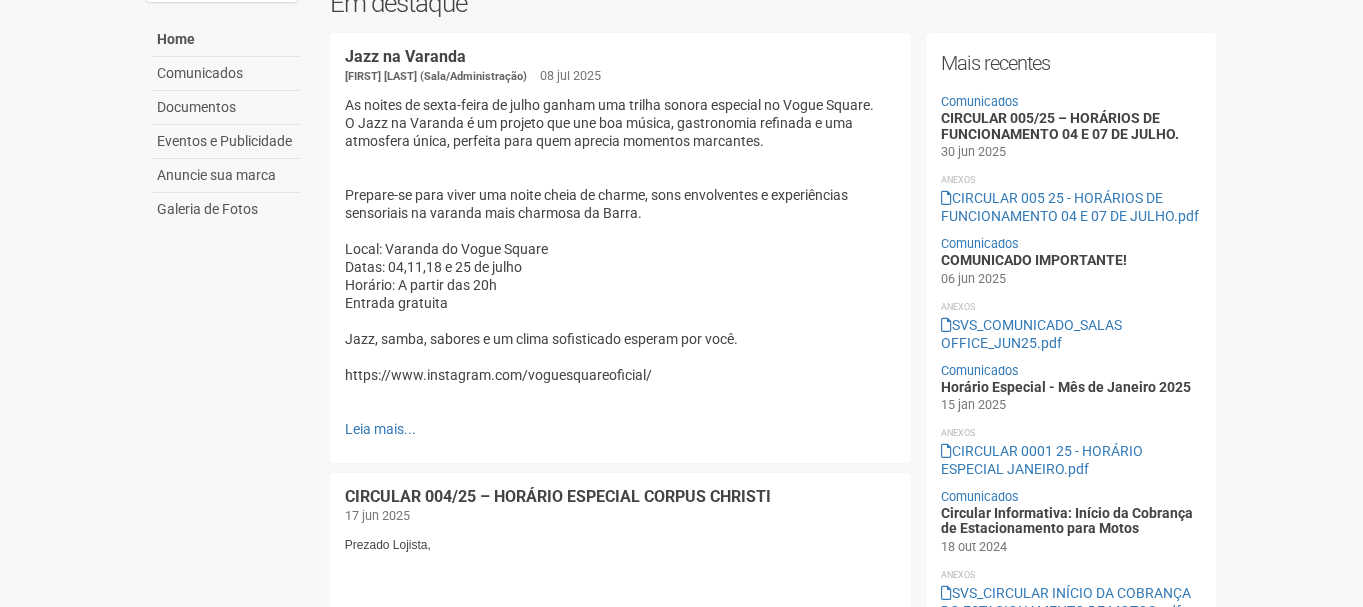 click at bounding box center [620, 321] 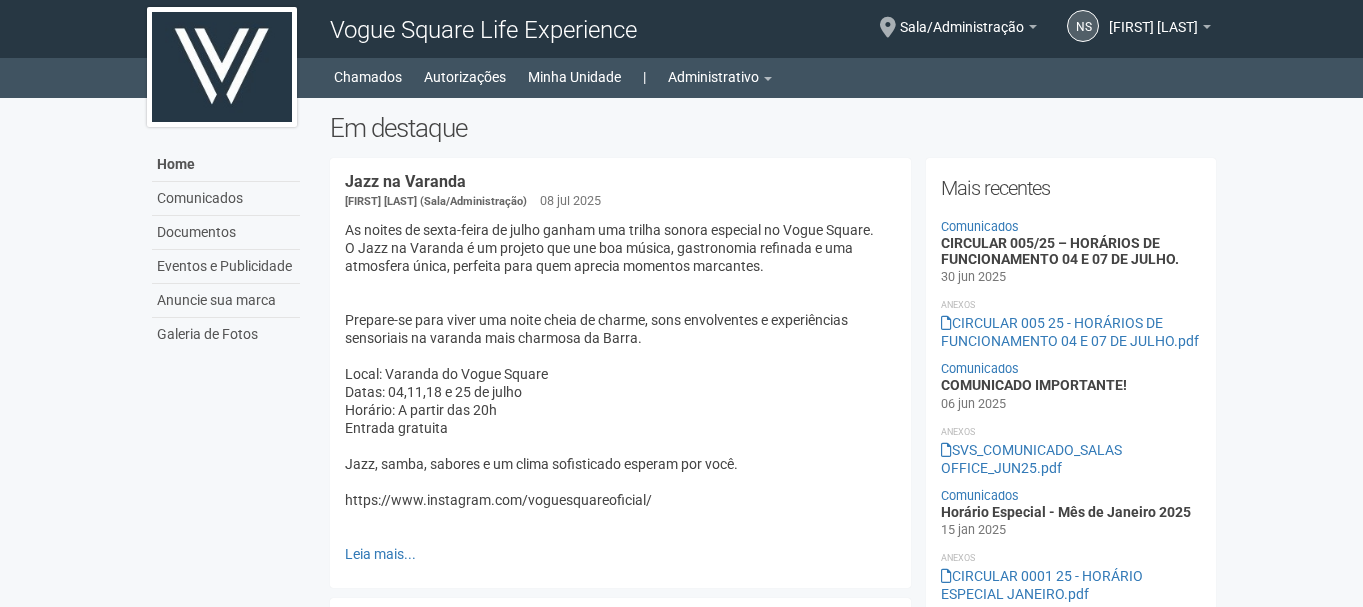 scroll, scrollTop: 0, scrollLeft: 0, axis: both 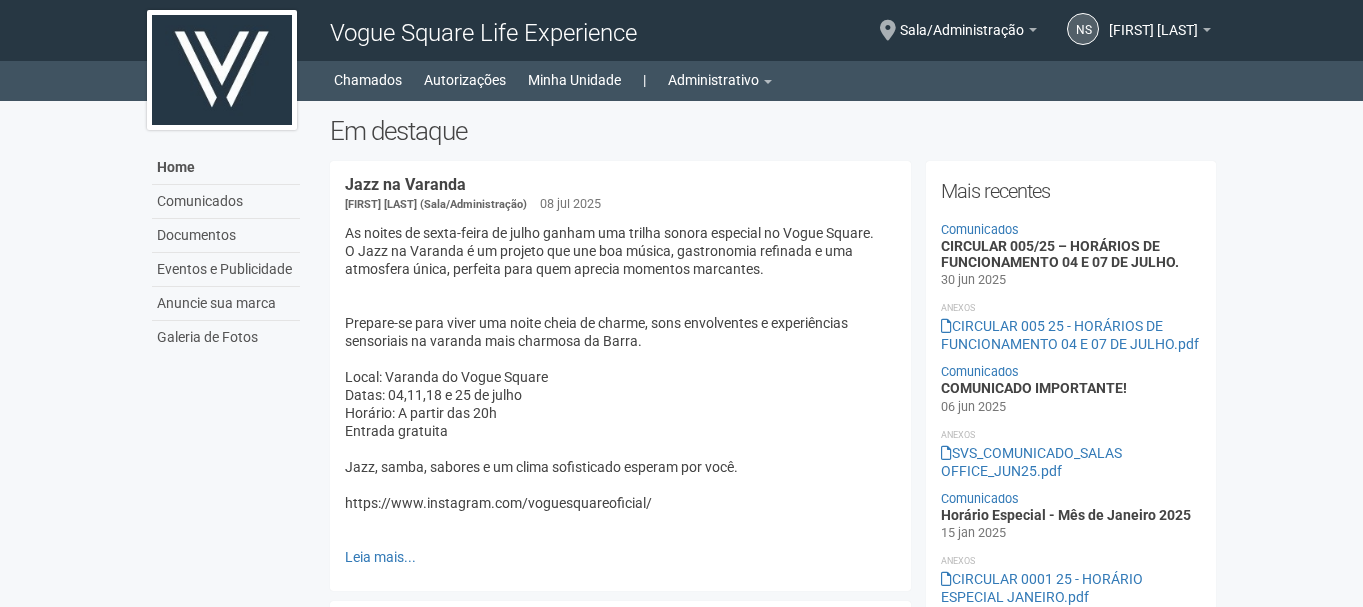 click at bounding box center (620, 287) 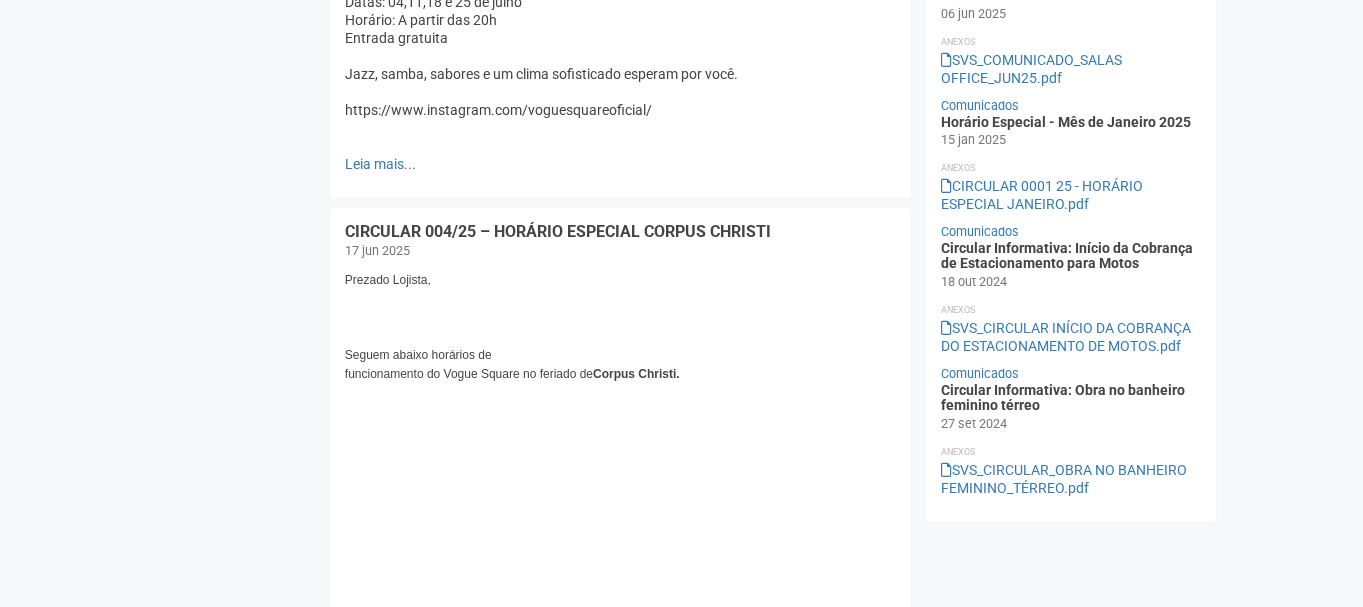 scroll, scrollTop: 400, scrollLeft: 0, axis: vertical 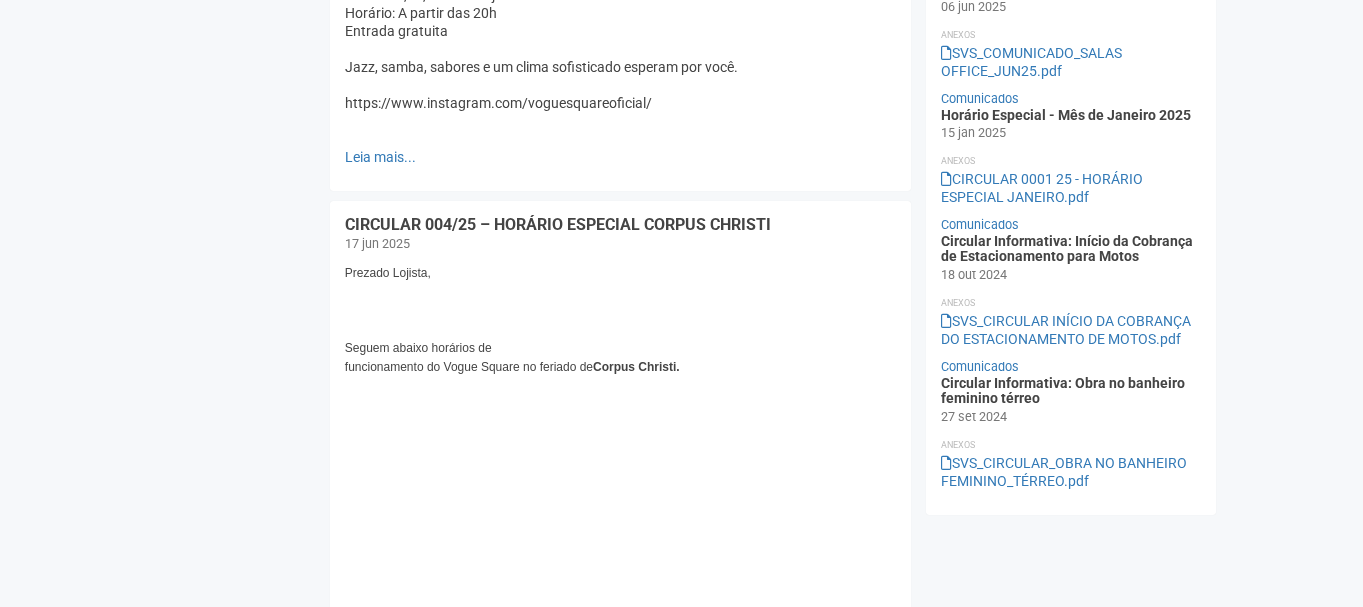 drag, startPoint x: 933, startPoint y: 448, endPoint x: 1124, endPoint y: 520, distance: 204.12006 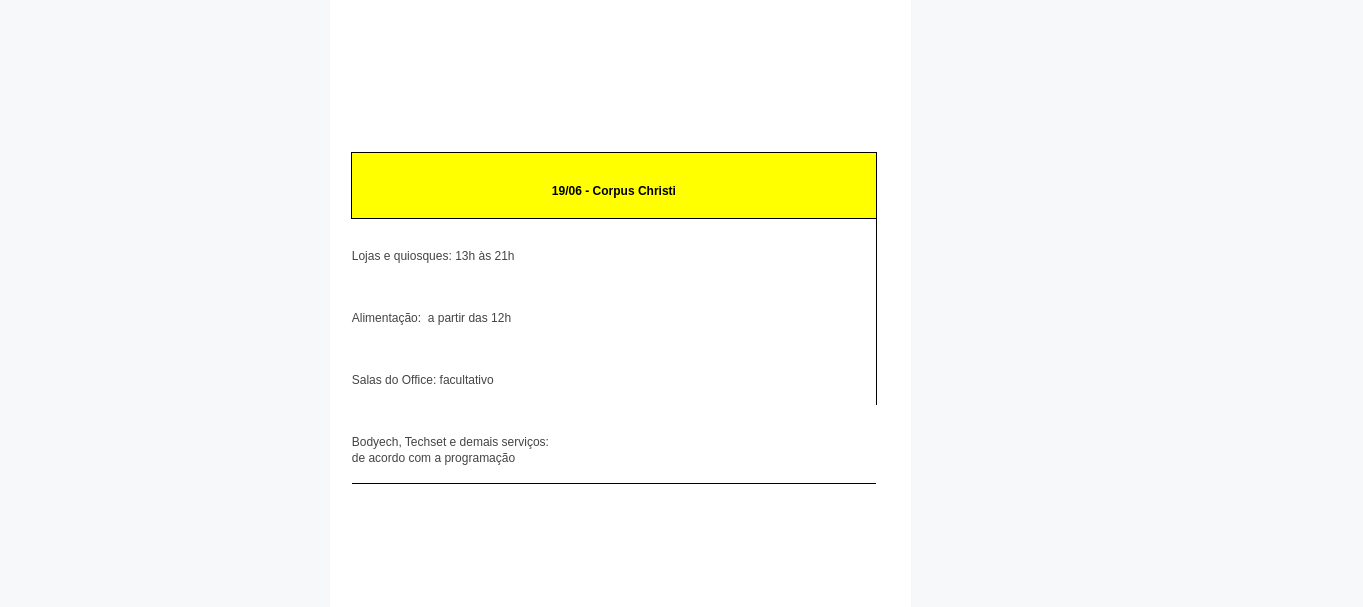 scroll, scrollTop: 1100, scrollLeft: 0, axis: vertical 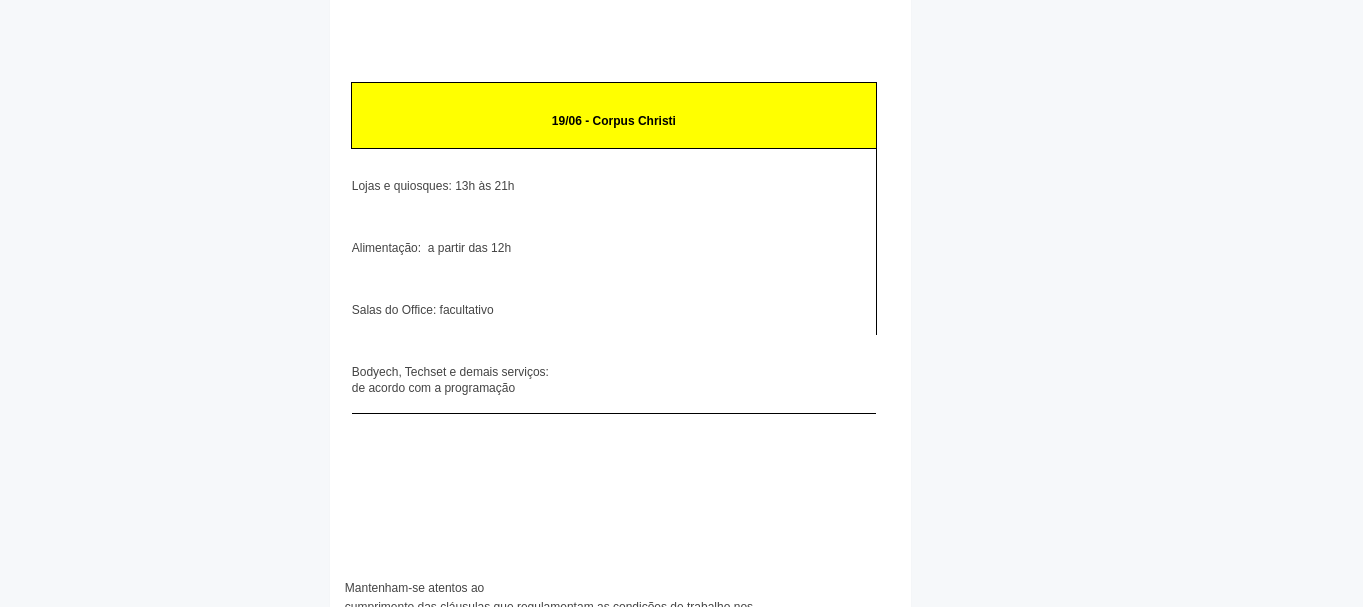 click on "Bodyech, Techset e demais serviços:
de acordo com a programação" at bounding box center [450, 380] 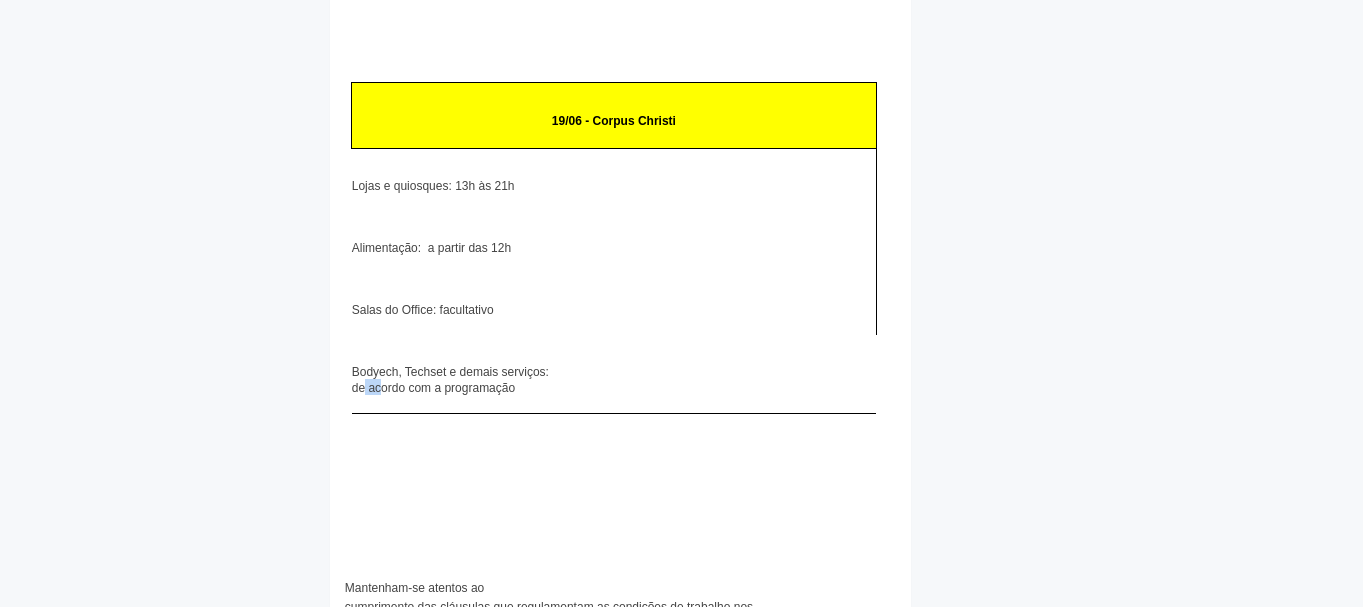 click on "Bodyech, Techset e demais serviços:
de acordo com a programação" at bounding box center (450, 380) 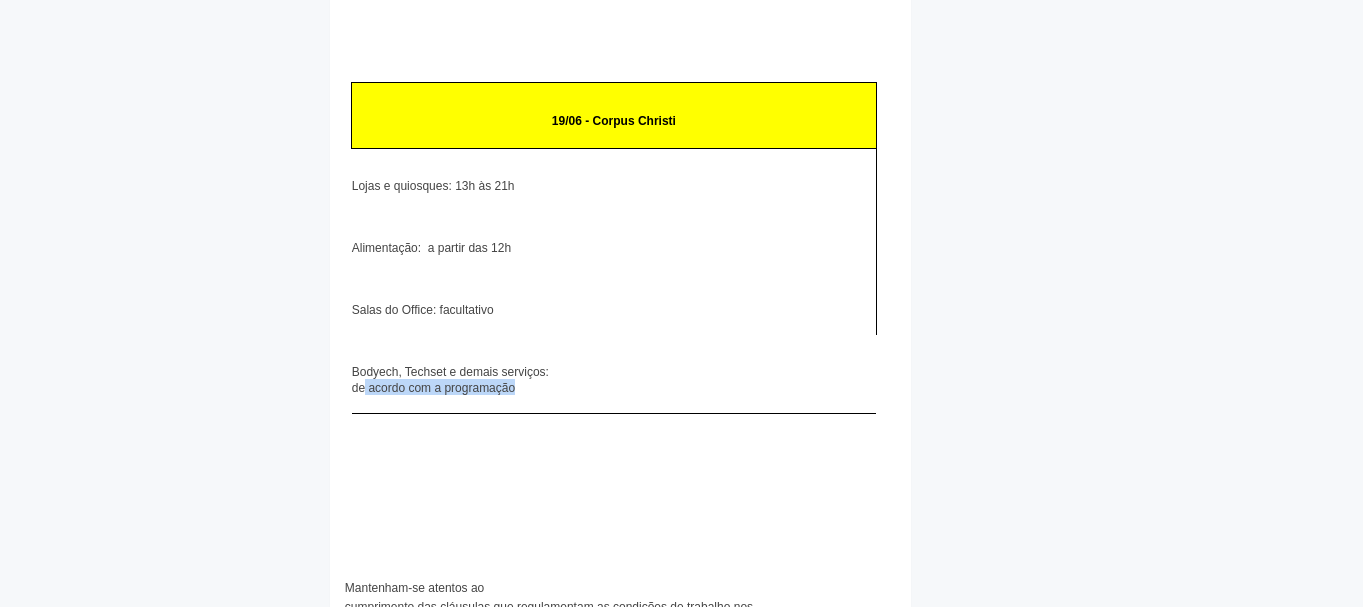 click on "Bodyech, Techset e demais serviços:
de acordo com a programação" at bounding box center (450, 380) 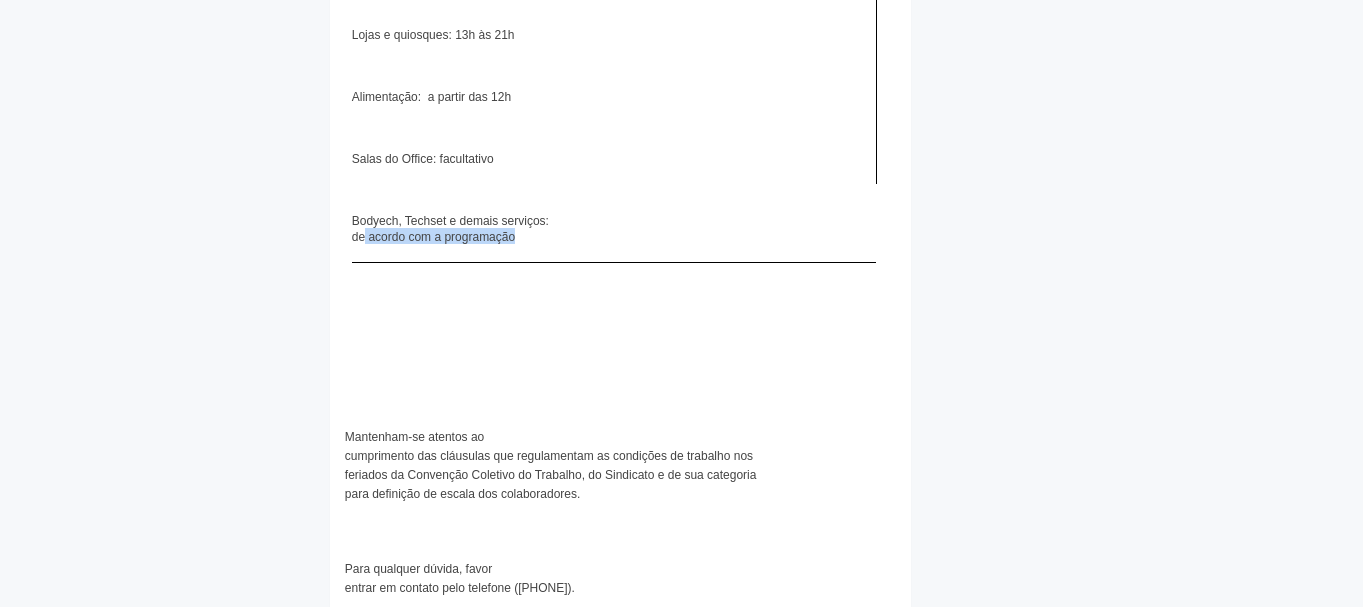 scroll, scrollTop: 1300, scrollLeft: 0, axis: vertical 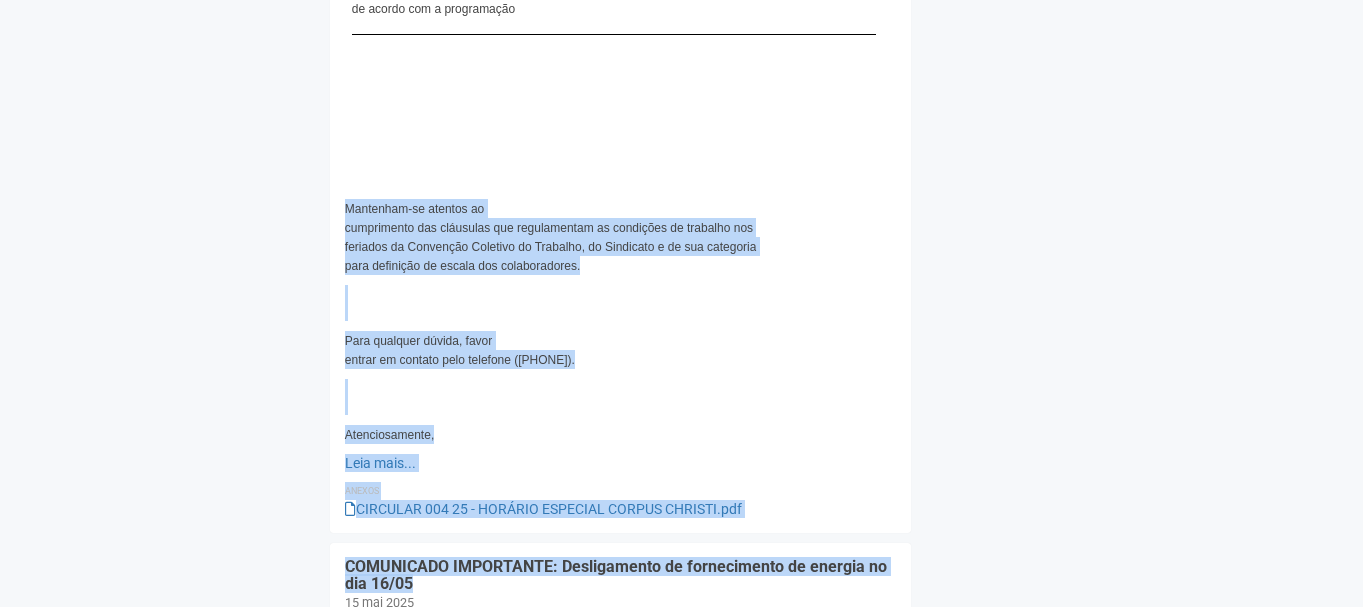 drag, startPoint x: 344, startPoint y: 376, endPoint x: 604, endPoint y: 589, distance: 336.1086 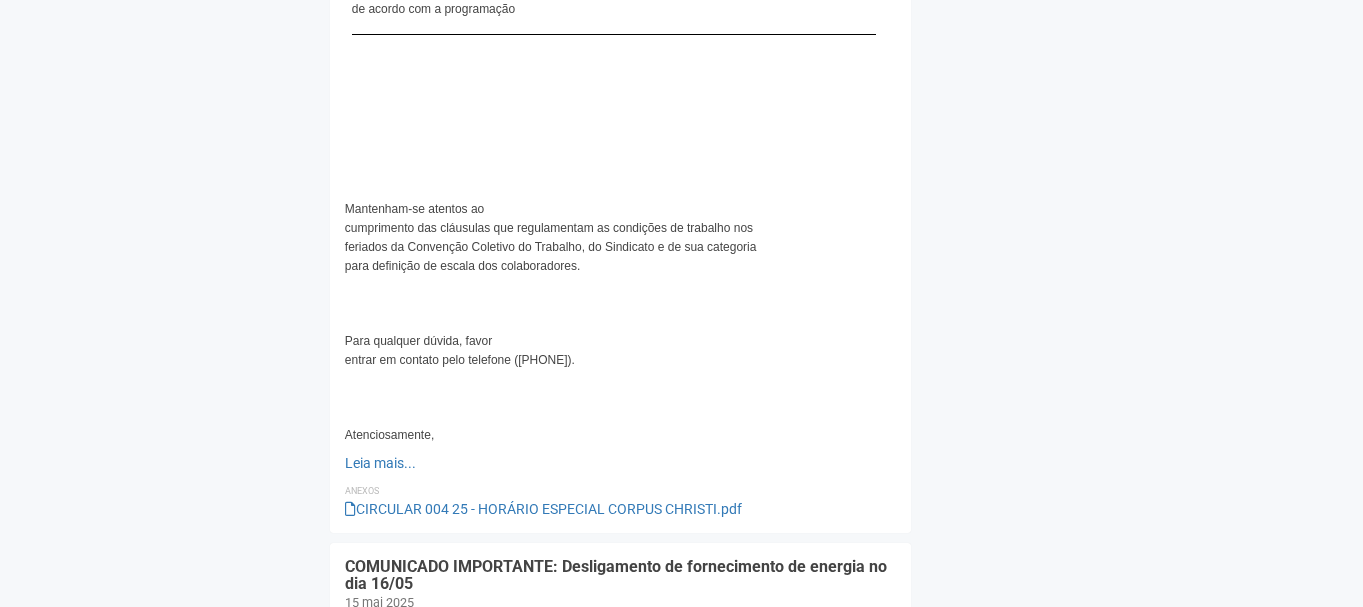 click on "Vogue Square Life Experience
NS
[FIRST] [LAST]
[FIRST] [LAST]
[EMAIL]
Meu perfil
Alterar senha
Sair
Sala/Administração
Você está na unidade
Sala/Administração
Ir para a unidade
Home
Home
Comunicados
Documentos
Eventos e Publicidade
Anuncie sua marca
Galeria de Fotos
Chamados
Autorizações
Minha Unidade |" at bounding box center (681, -1176) 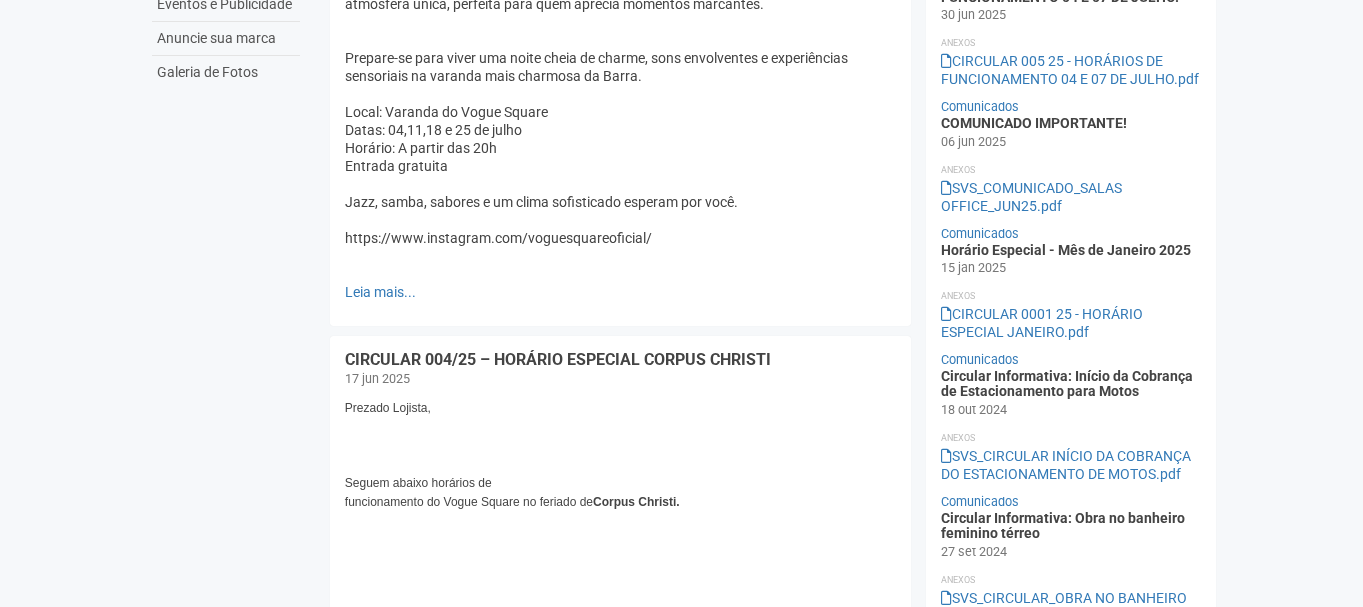 scroll, scrollTop: 0, scrollLeft: 0, axis: both 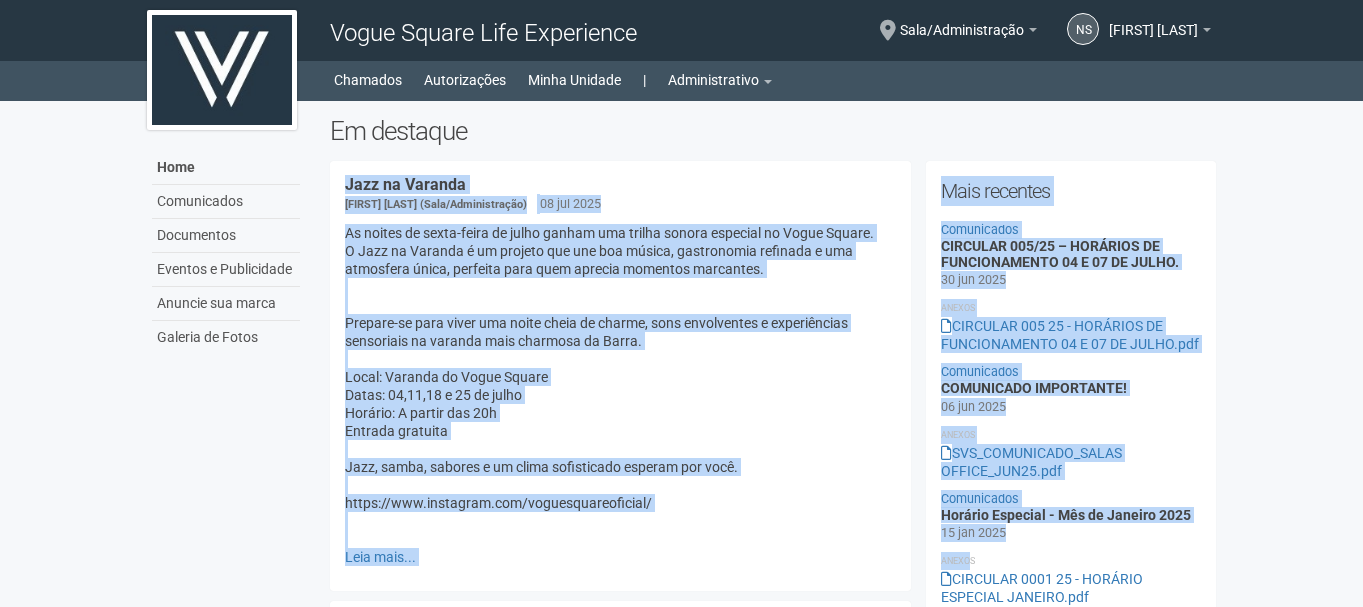 drag, startPoint x: 904, startPoint y: 136, endPoint x: 1148, endPoint y: 445, distance: 393.722 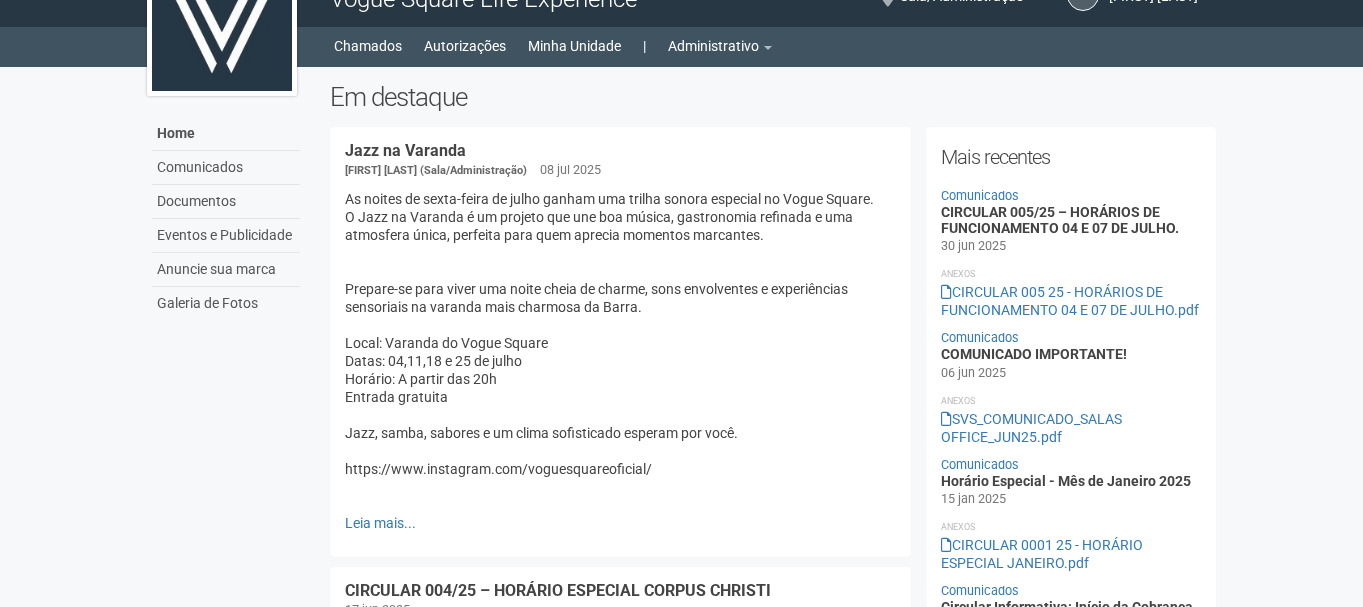 scroll, scrollTop: 0, scrollLeft: 0, axis: both 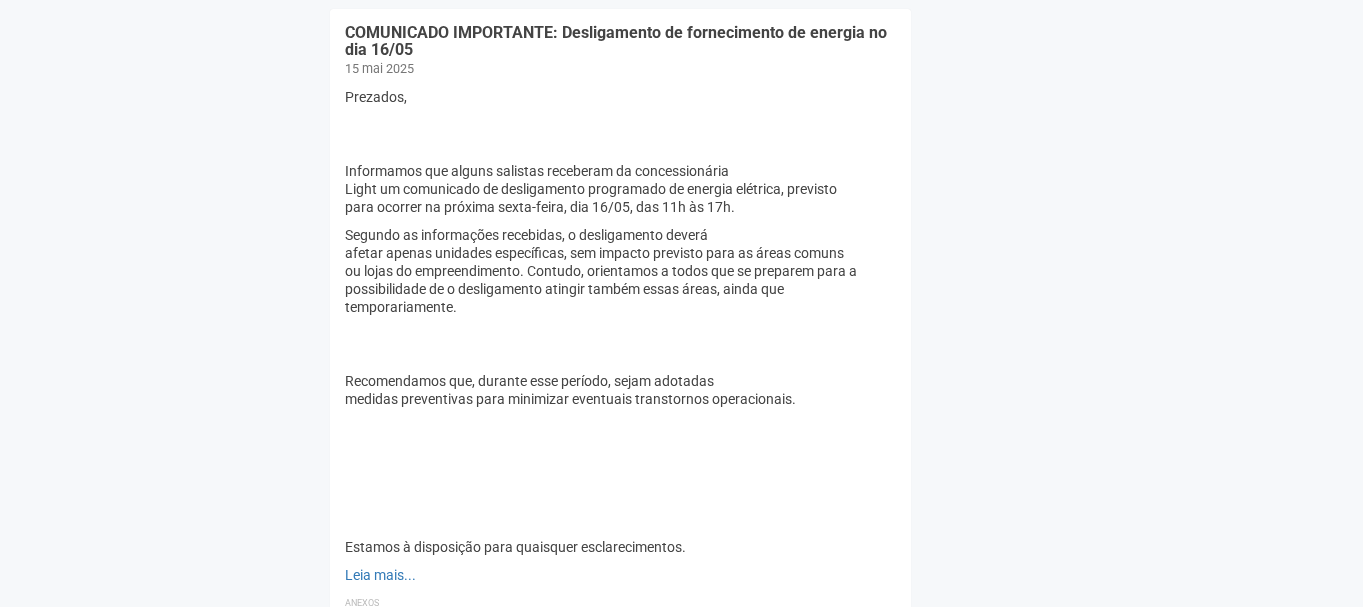 drag, startPoint x: 926, startPoint y: 163, endPoint x: 1010, endPoint y: 564, distance: 409.70355 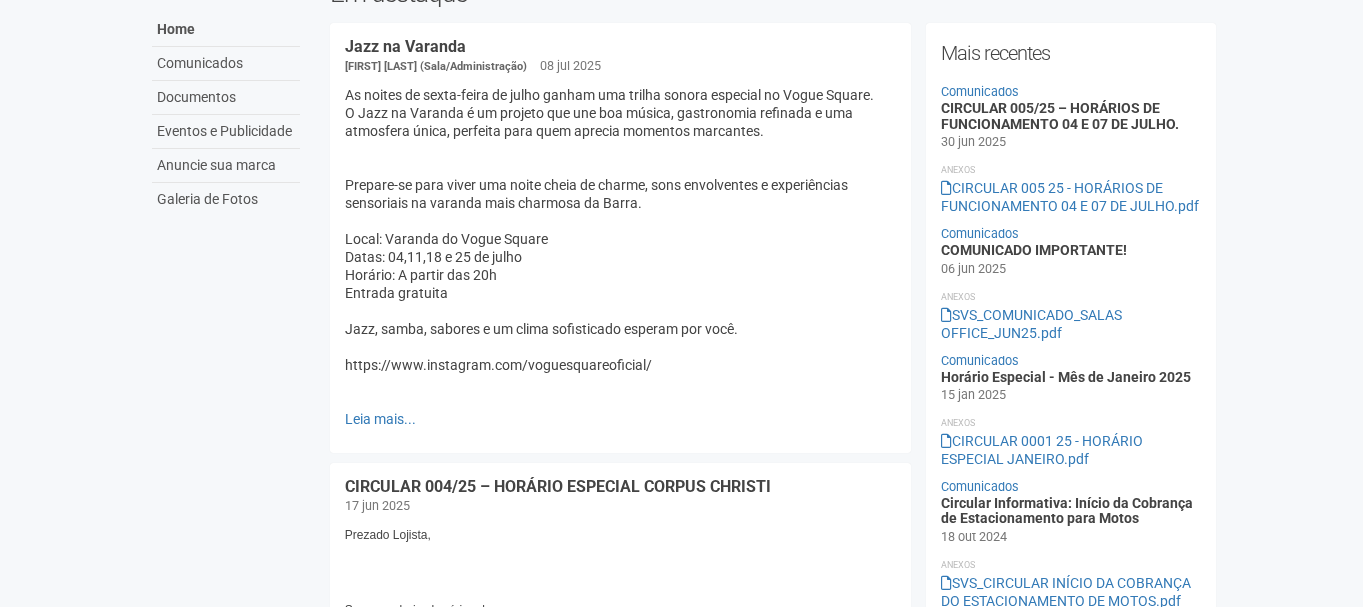 scroll, scrollTop: 0, scrollLeft: 0, axis: both 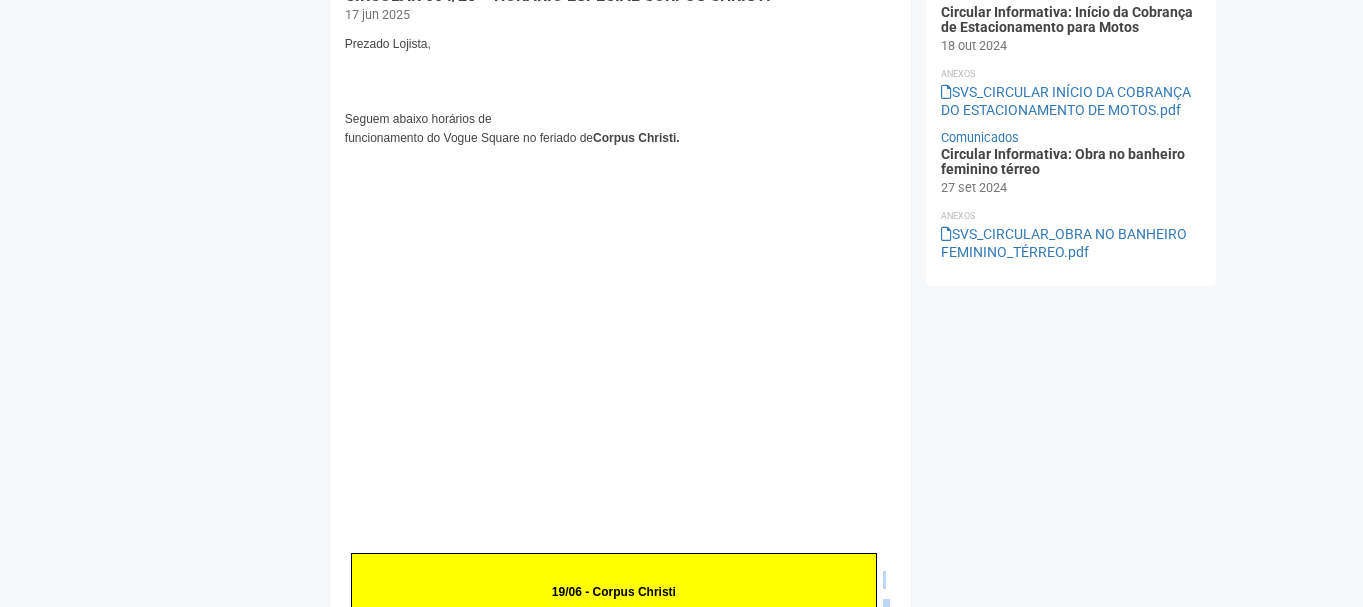 drag, startPoint x: 932, startPoint y: 188, endPoint x: 1139, endPoint y: 294, distance: 232.56181 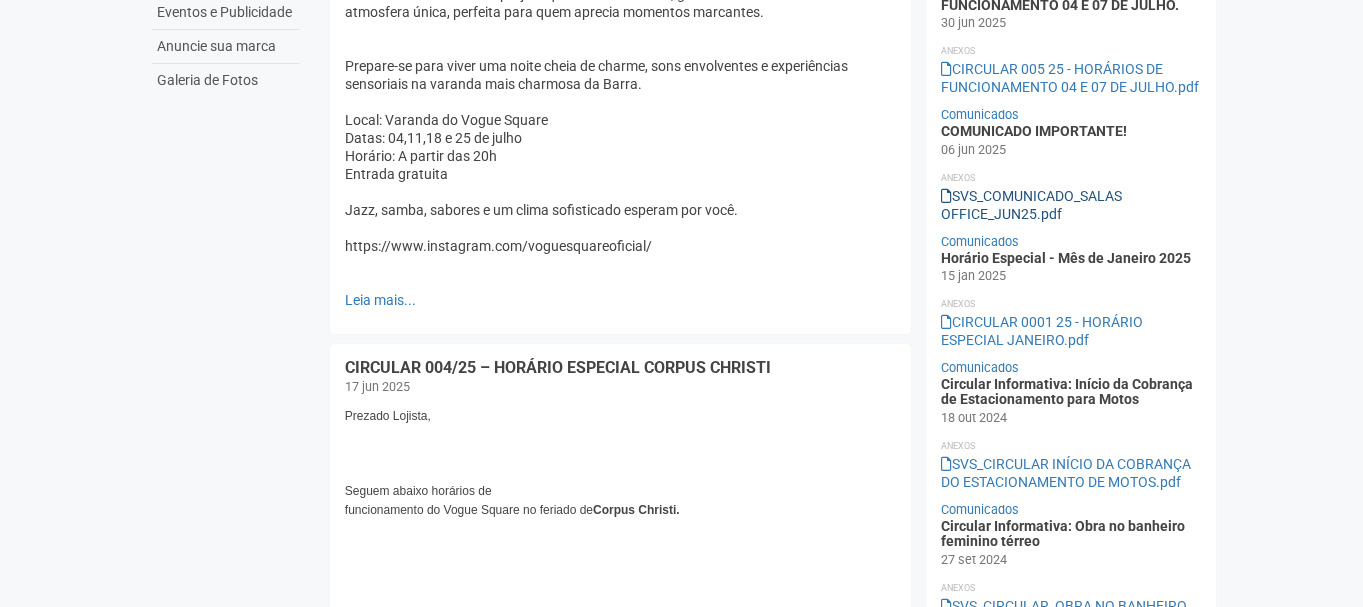 scroll, scrollTop: 0, scrollLeft: 0, axis: both 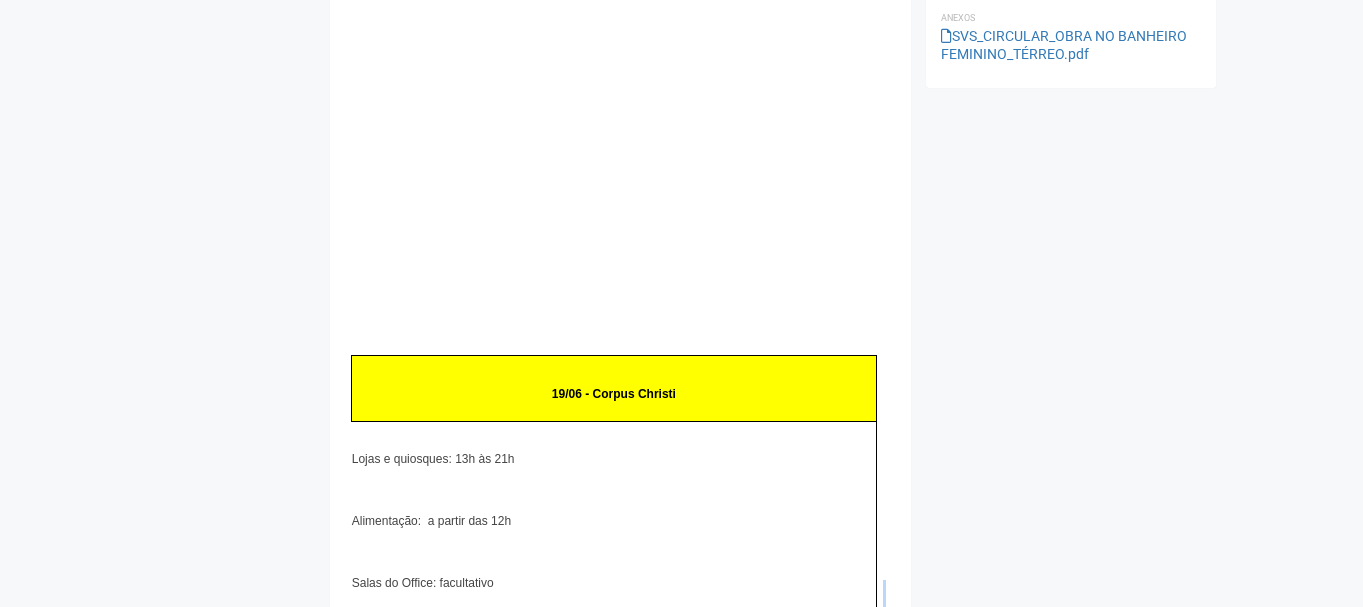 drag, startPoint x: 987, startPoint y: 188, endPoint x: 1189, endPoint y: 217, distance: 204.07106 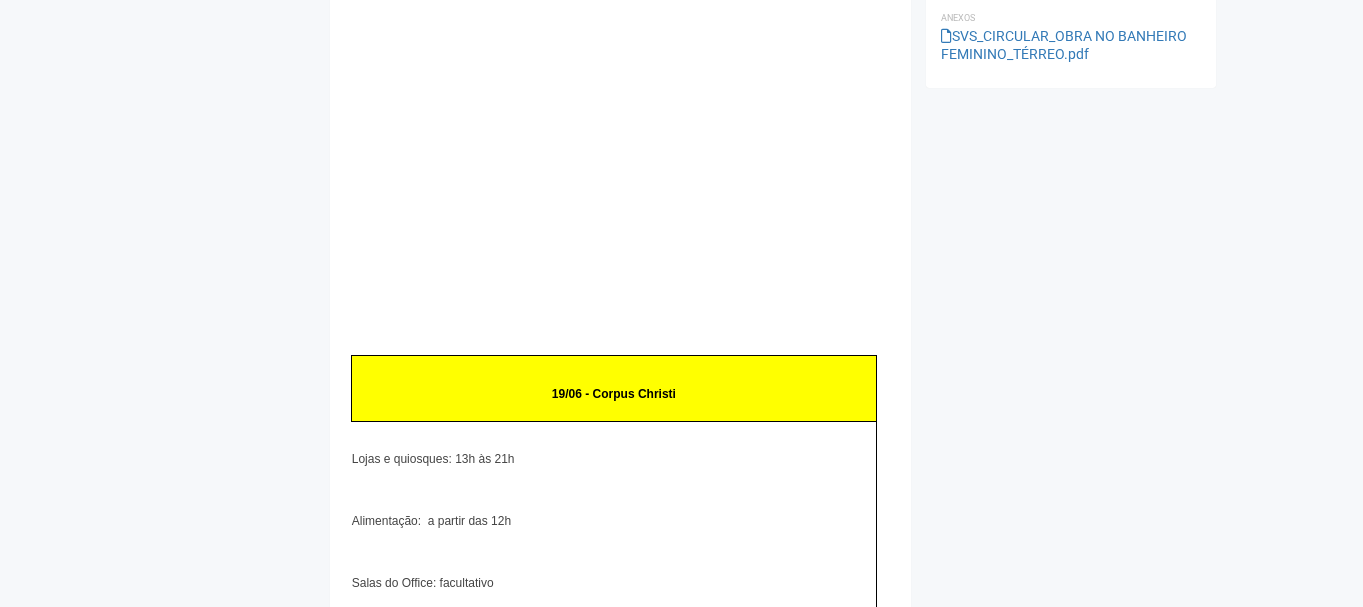 click on "Jazz na Varanda
[FIRST] [LAST]  (Sala/Administração)
[DATE]
As noites de sexta-feira de julho ganham uma trilha sonora especial no Vogue Square. O Jazz na Varanda é um projeto que une boa música, gastronomia refinada e uma atmosfera única, perfeita para quem aprecia momentos marcantes. Prepare-se para viver uma noite cheia de charme, sons envolventes e experiências sensoriais na varanda mais charmosa da Barra. Local: Varanda do Vogue Square Datas: 04,11,18 e 25 de julho Horário: A partir das 20h Entrada gratuita Jazz, samba, sabores e um clima sofisticado esperam por você. https://www.instagram.com/voguesquareoficial/
Leia mais...
CIRCULAR 004/25 – HORÁRIO ESPECIAL CORPUS CHRISTI
[DATE]
Prezado Lojista,
Seguem abaixo horários de" at bounding box center (773, 1196) 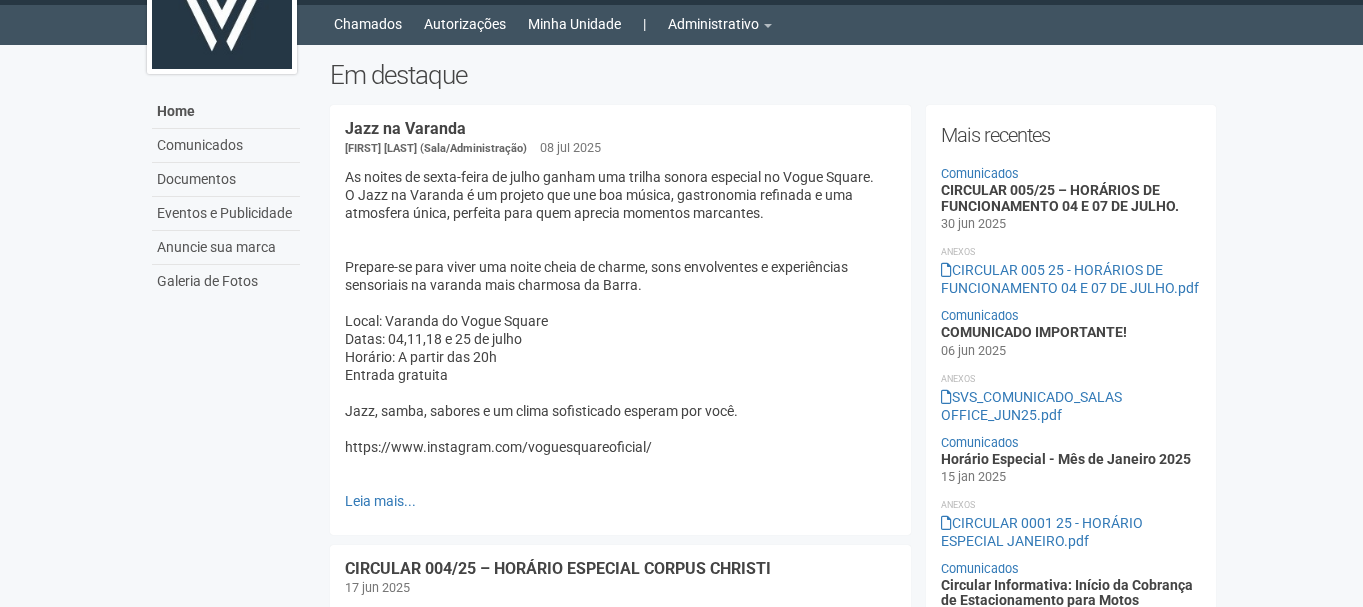 scroll, scrollTop: 0, scrollLeft: 0, axis: both 